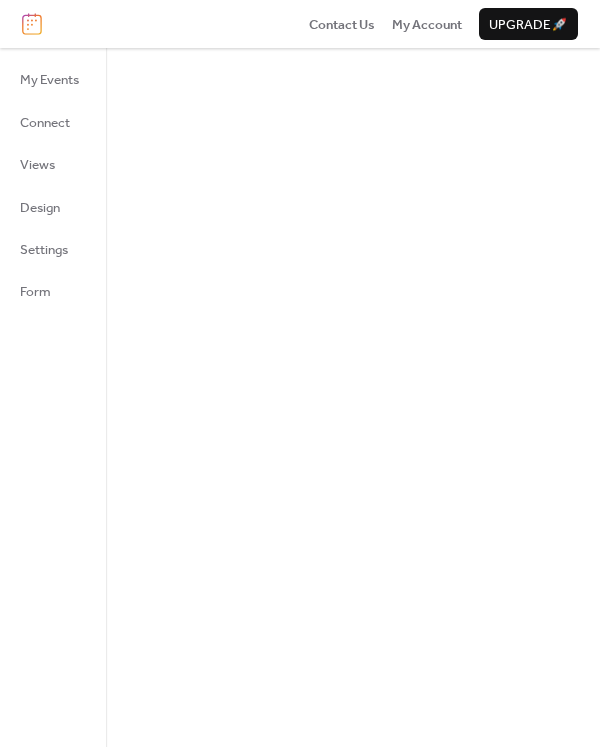 scroll, scrollTop: 0, scrollLeft: 0, axis: both 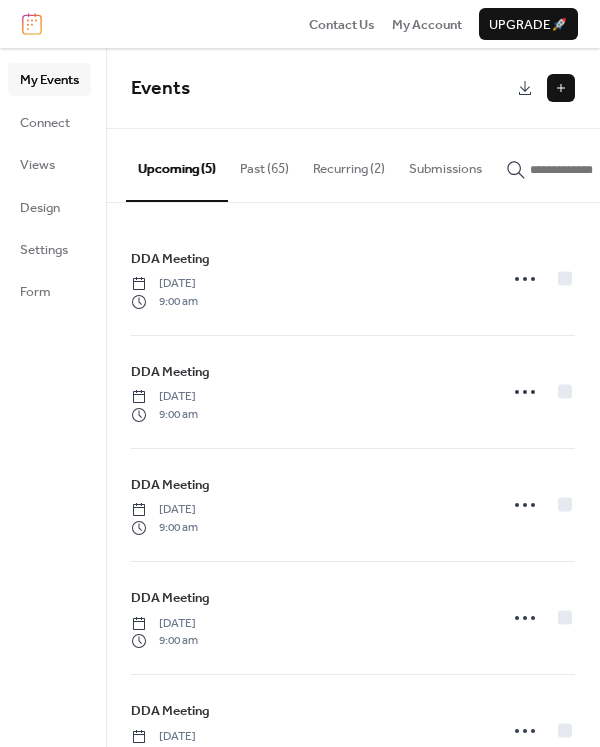 click on "Past (65)" at bounding box center [264, 164] 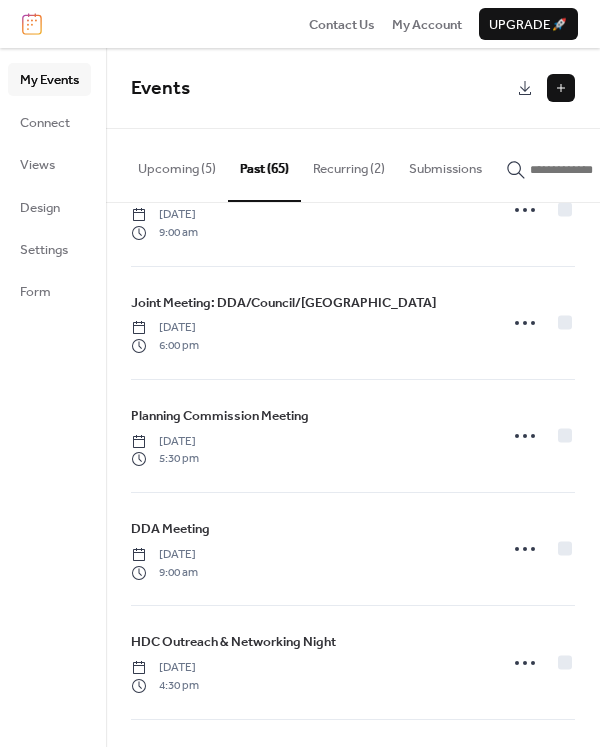 scroll, scrollTop: 200, scrollLeft: 0, axis: vertical 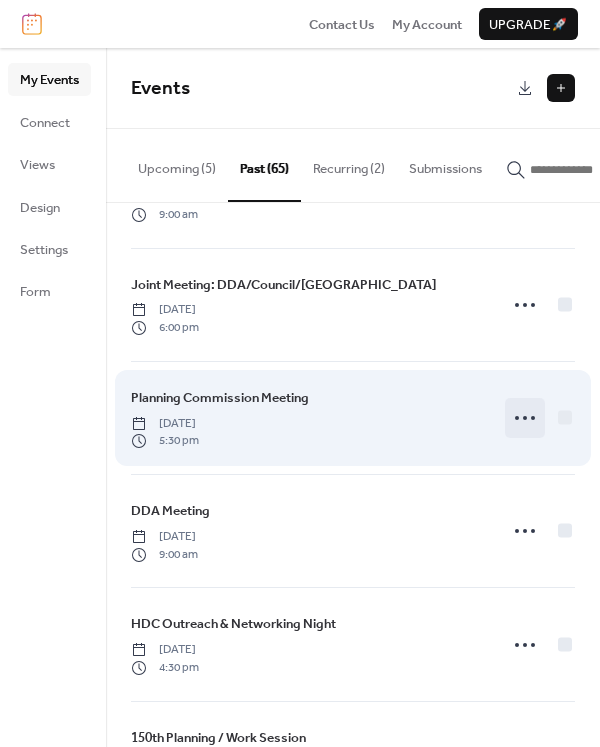 click 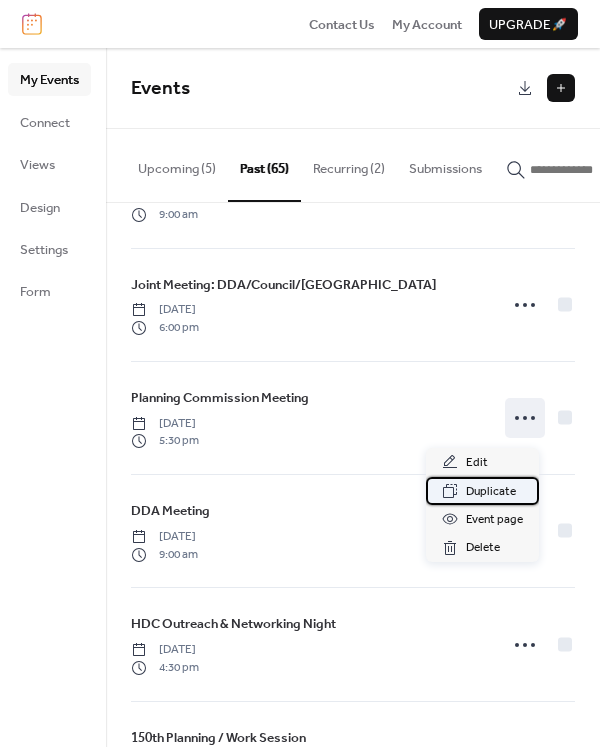 click on "Duplicate" at bounding box center (491, 492) 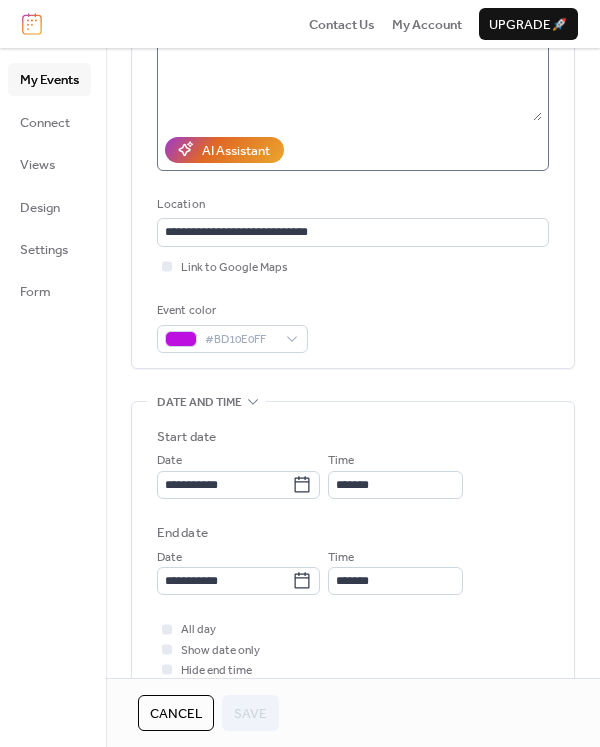 scroll, scrollTop: 300, scrollLeft: 0, axis: vertical 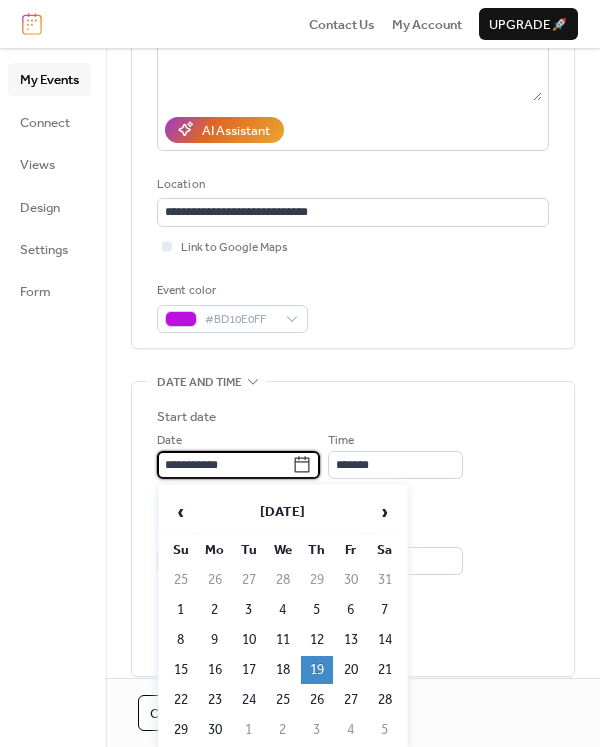 click on "**********" at bounding box center [224, 465] 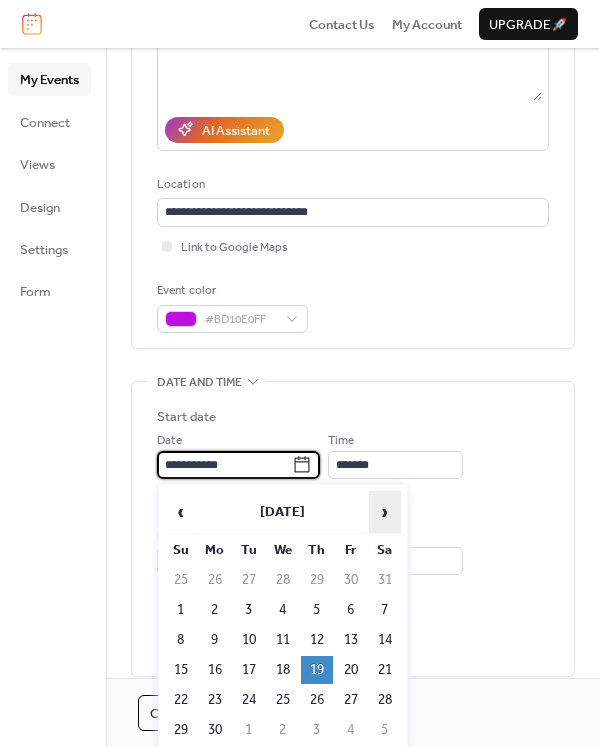 click on "›" at bounding box center (385, 512) 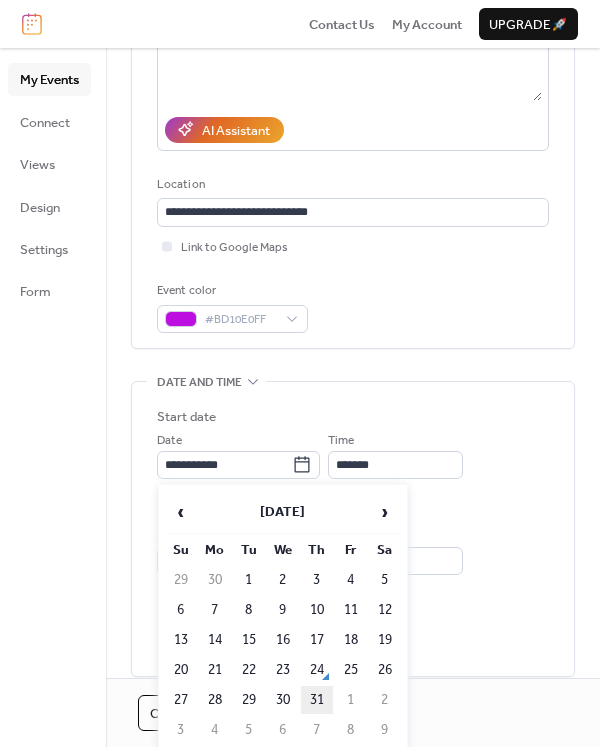 click on "31" at bounding box center (317, 700) 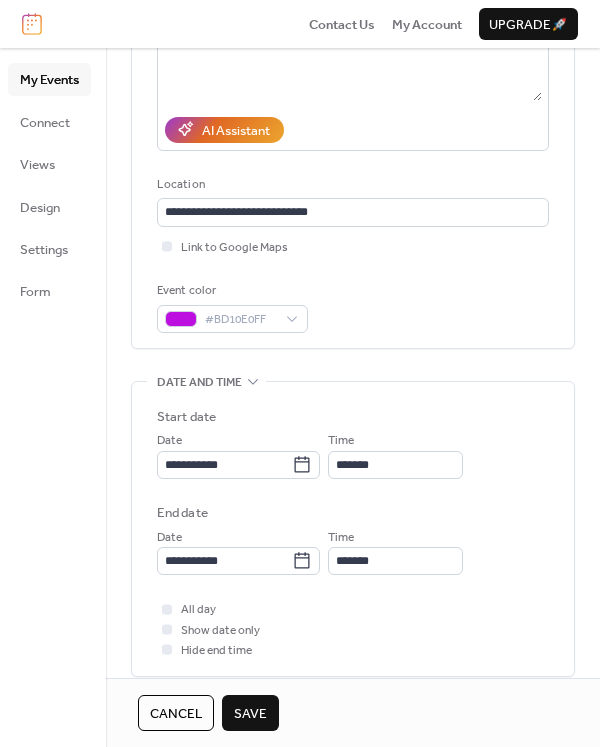 click on "Save" at bounding box center [250, 714] 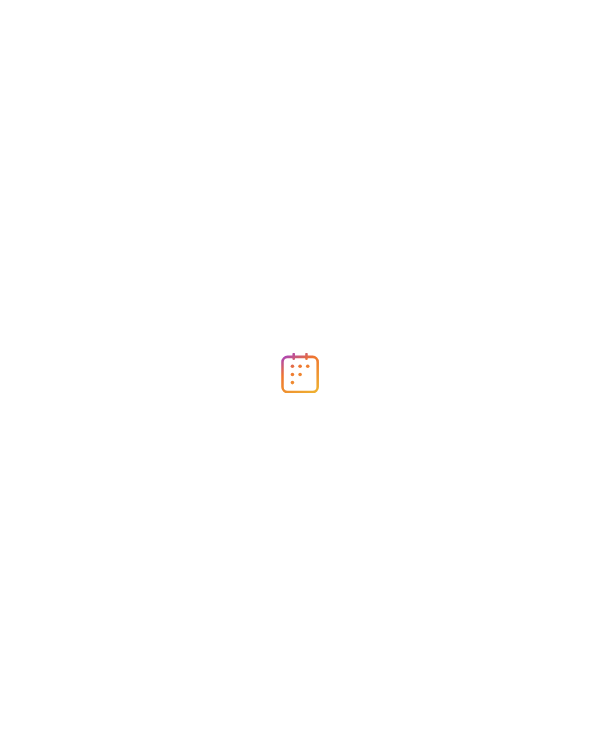 scroll, scrollTop: 0, scrollLeft: 0, axis: both 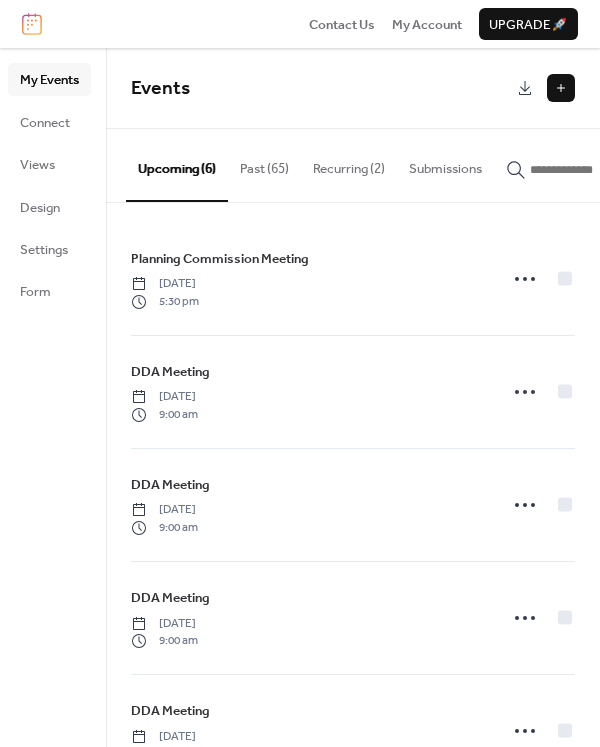 click on "Events" at bounding box center (321, 89) 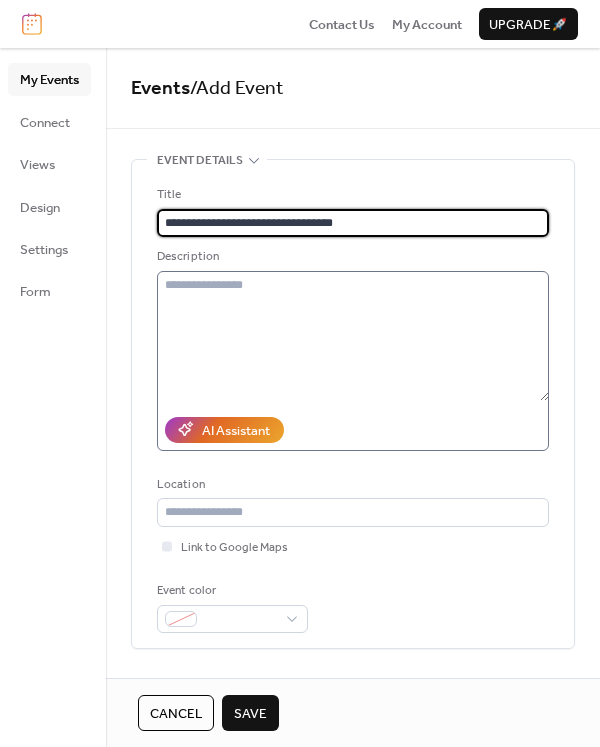 type on "**********" 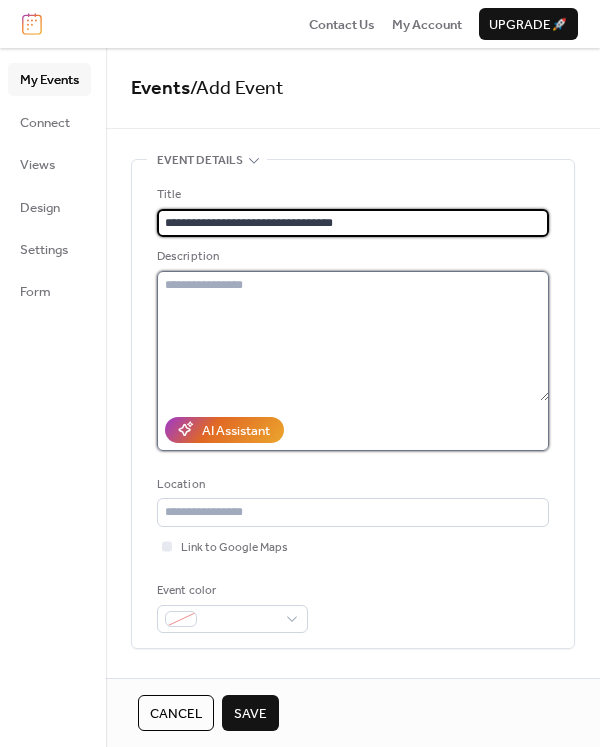 click at bounding box center [353, 336] 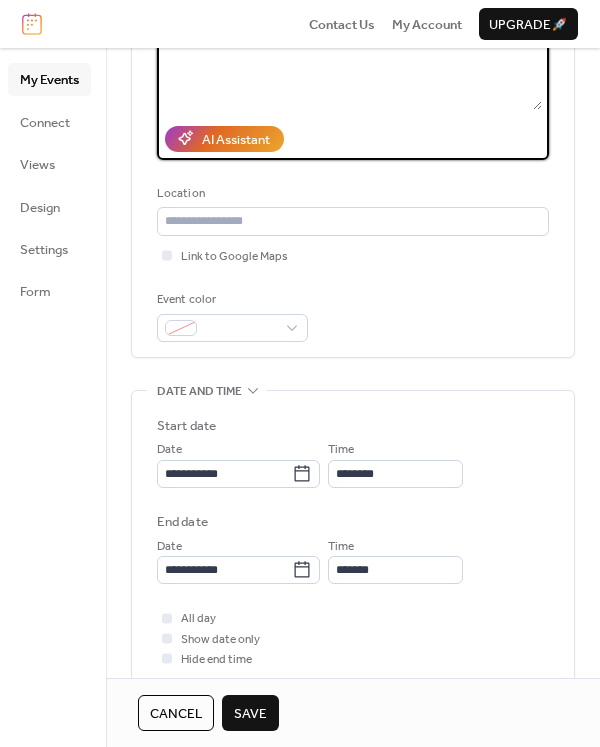 scroll, scrollTop: 300, scrollLeft: 0, axis: vertical 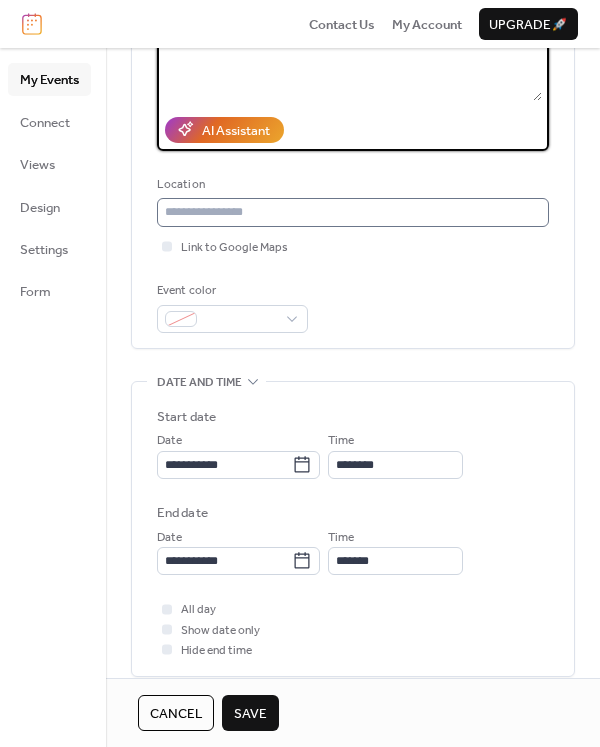 type on "**********" 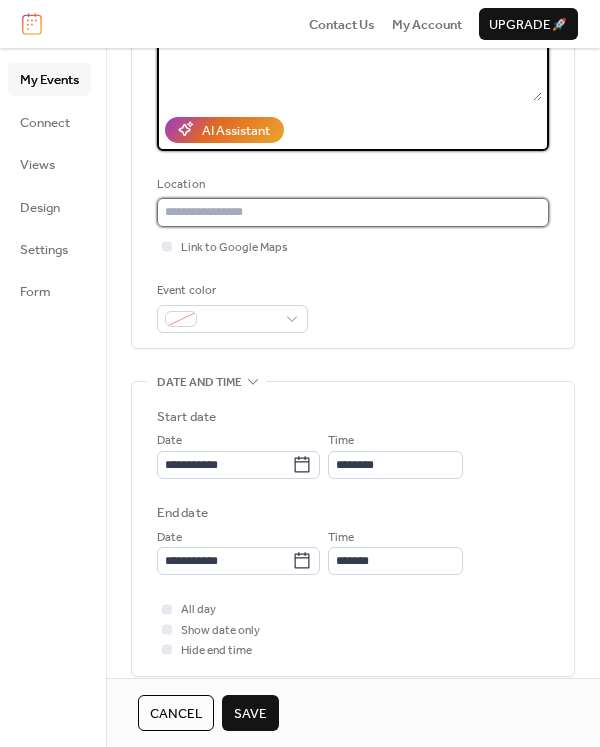 click at bounding box center [353, 212] 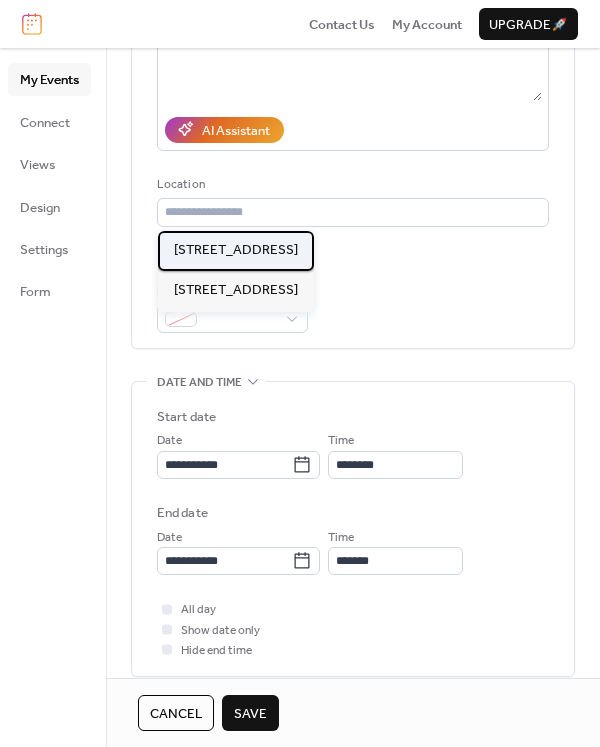 click on "[STREET_ADDRESS]" at bounding box center [236, 250] 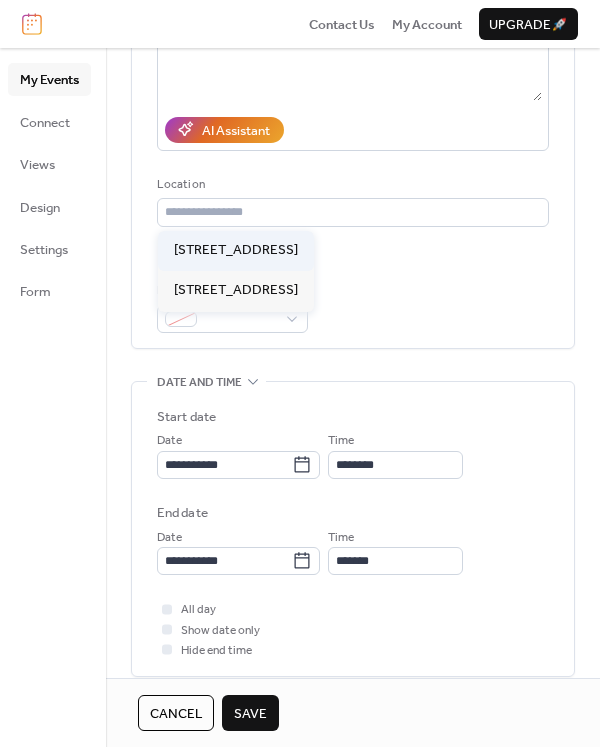 type on "**********" 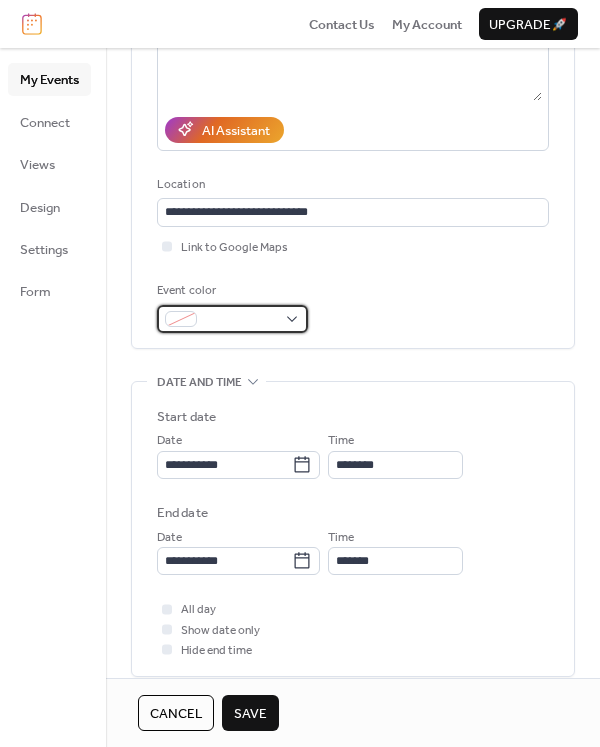 click at bounding box center [240, 320] 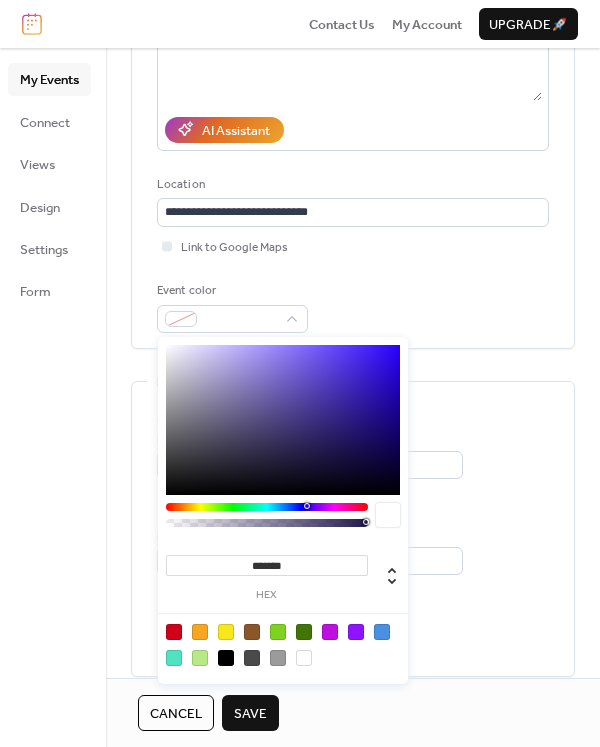 click at bounding box center (267, 519) 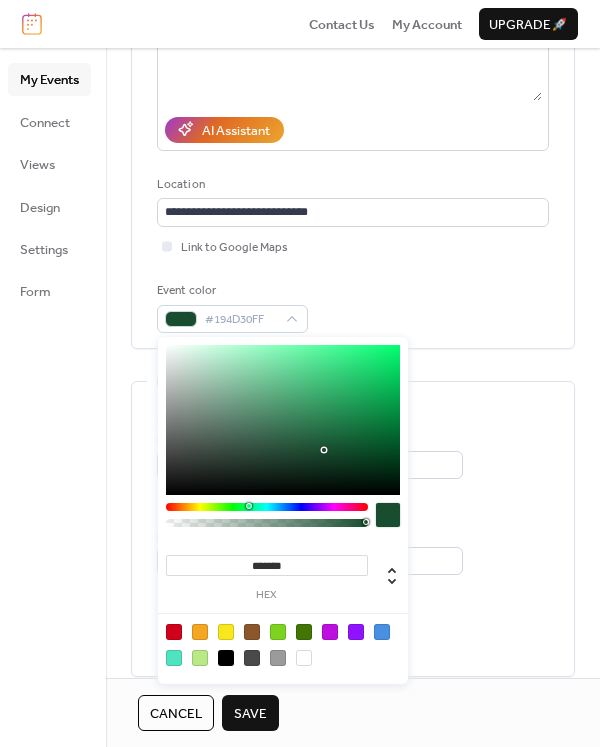 click at bounding box center [267, 507] 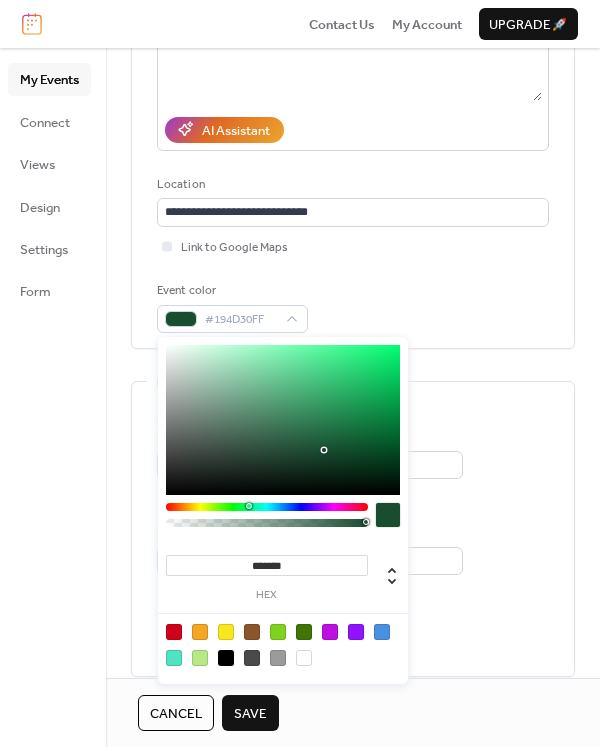 click on "Event color #194D30FF" at bounding box center (353, 307) 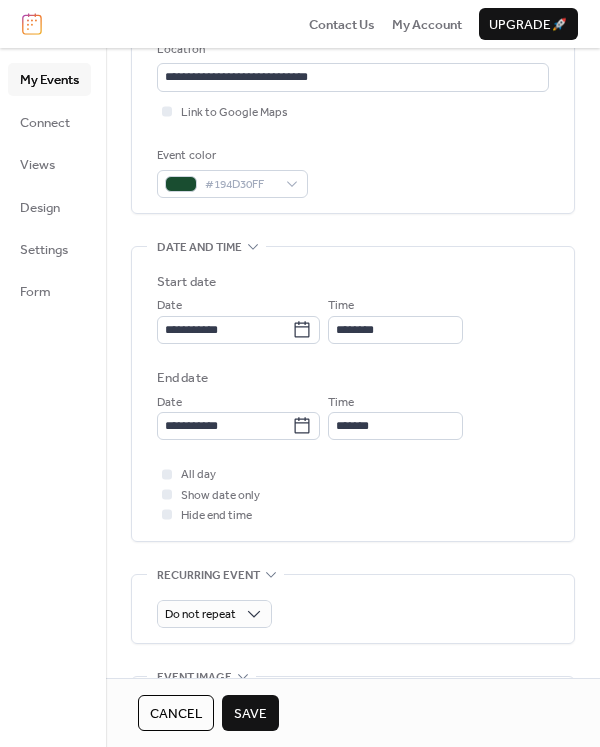 scroll, scrollTop: 400, scrollLeft: 0, axis: vertical 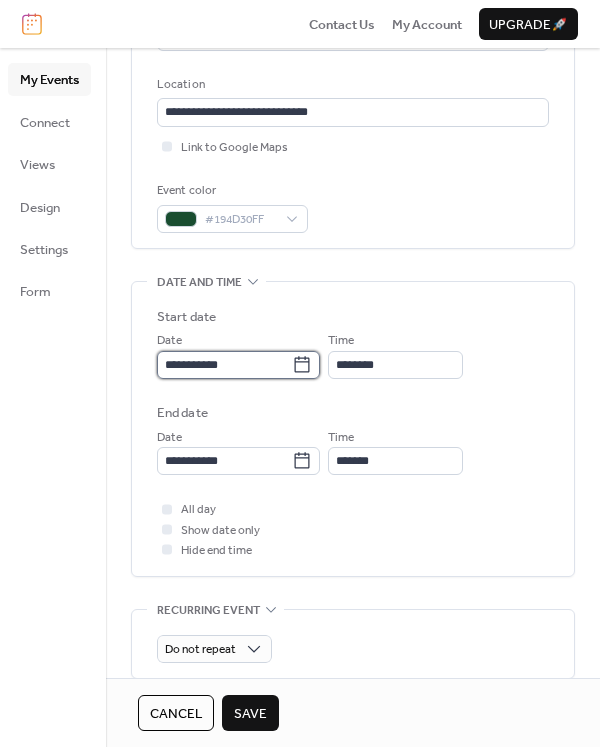 click on "**********" at bounding box center [224, 365] 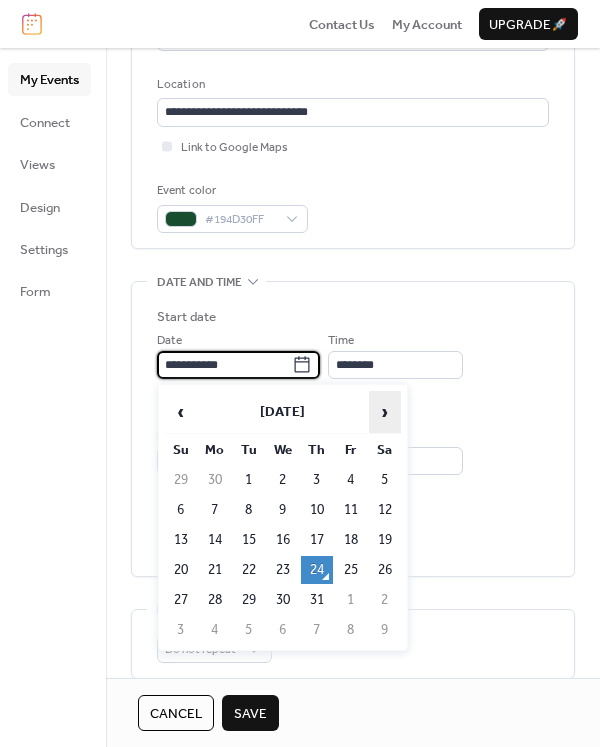 click on "›" at bounding box center (385, 412) 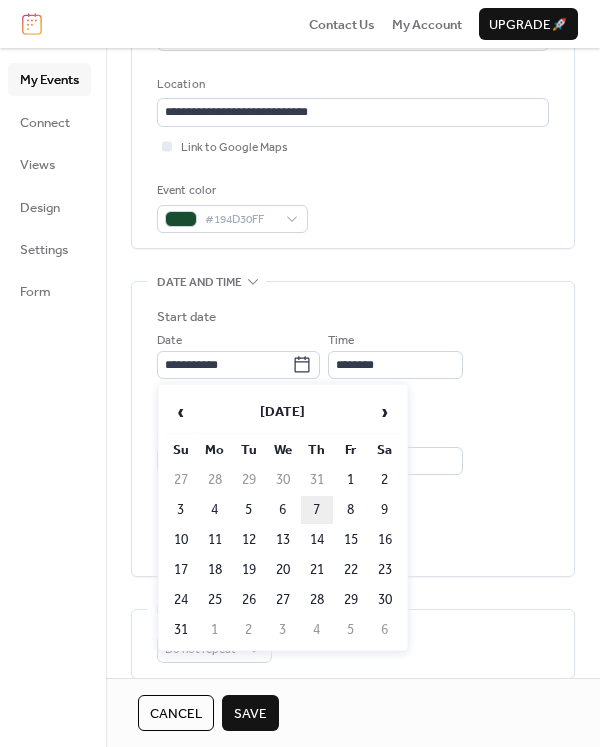 click on "7" at bounding box center (317, 510) 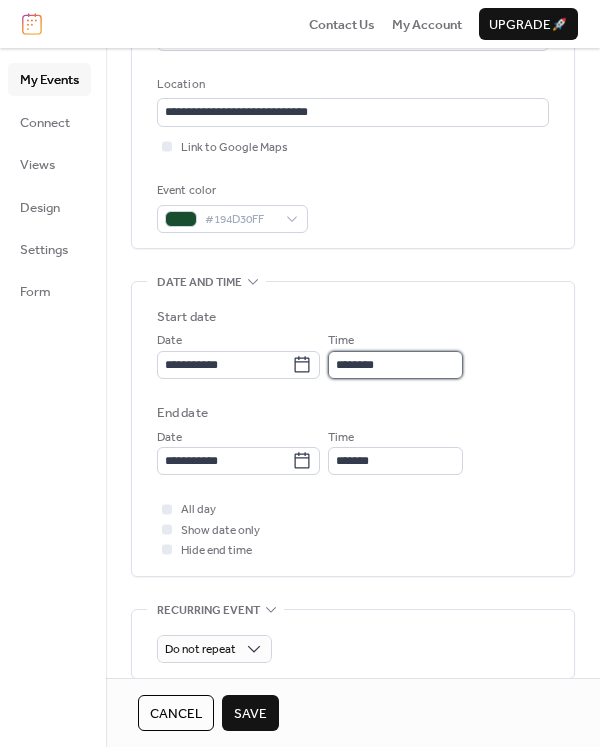 click on "********" at bounding box center (395, 365) 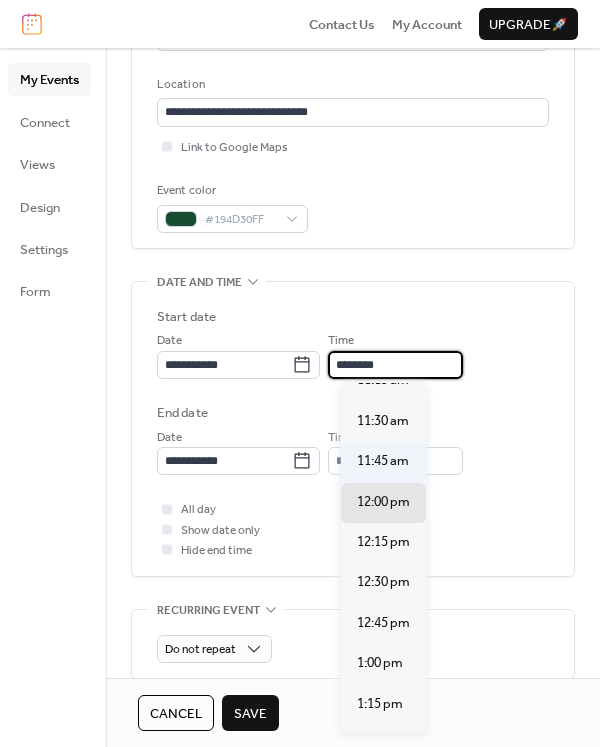 scroll, scrollTop: 1740, scrollLeft: 0, axis: vertical 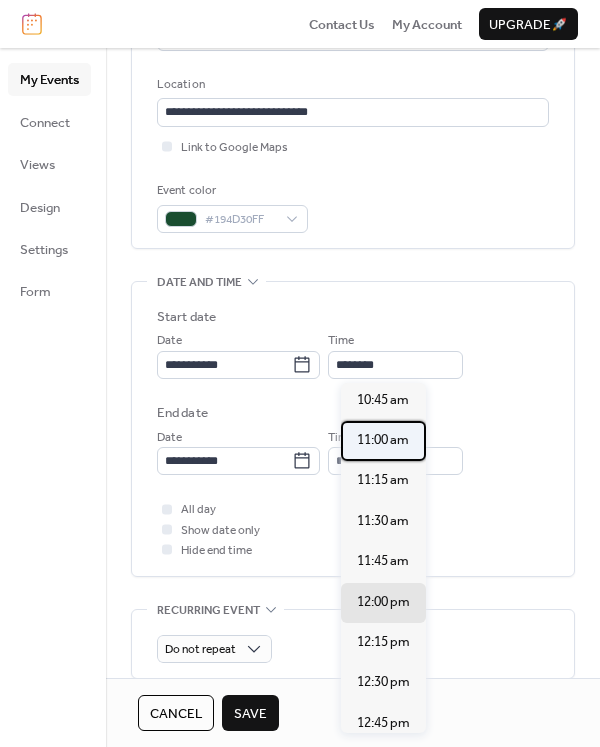 click on "11:00 am" at bounding box center [383, 440] 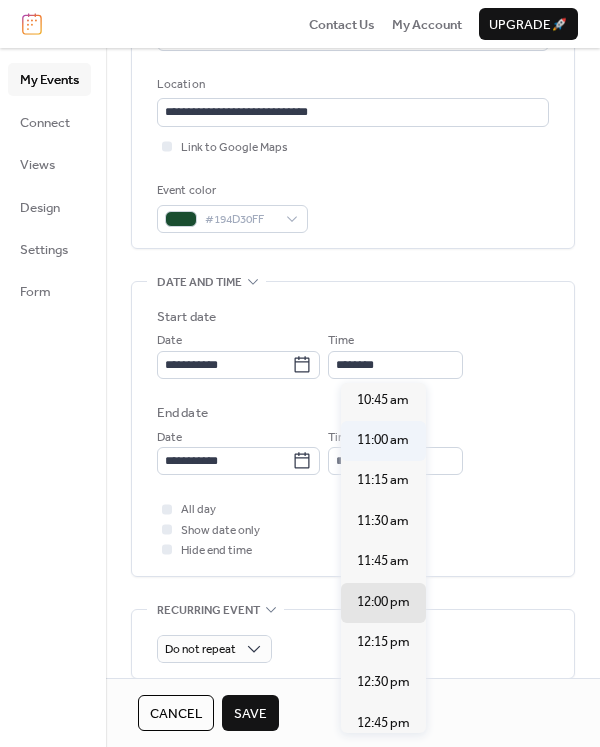 type on "********" 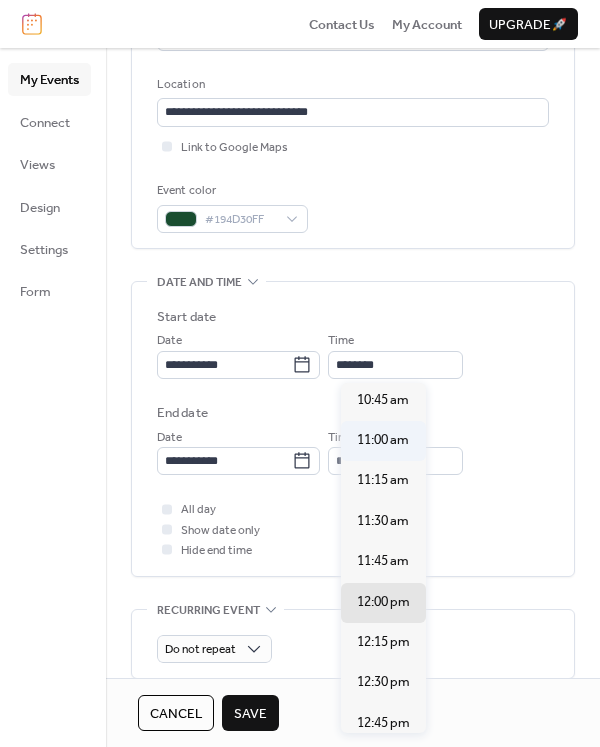 type on "********" 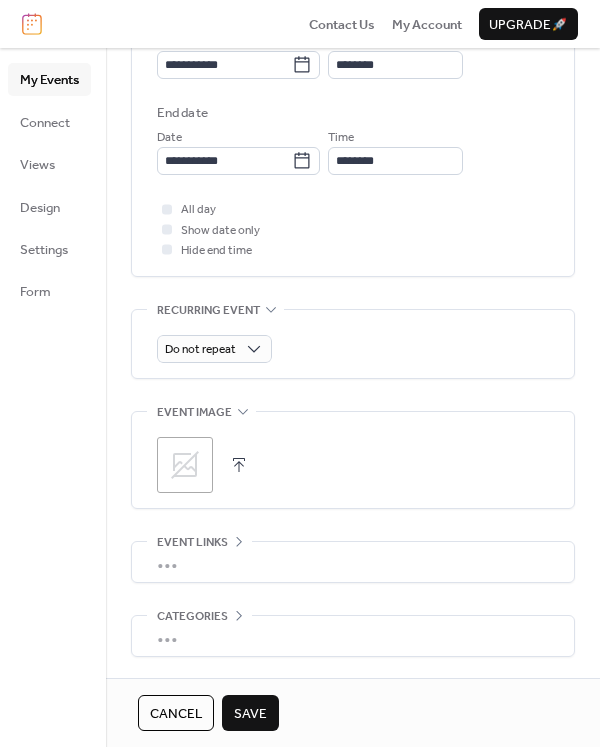 scroll, scrollTop: 773, scrollLeft: 0, axis: vertical 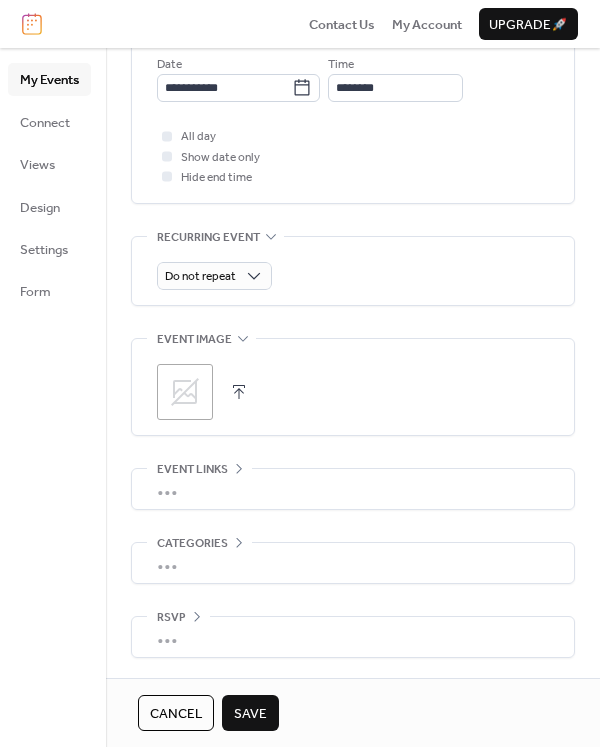 click on "Save" at bounding box center (250, 714) 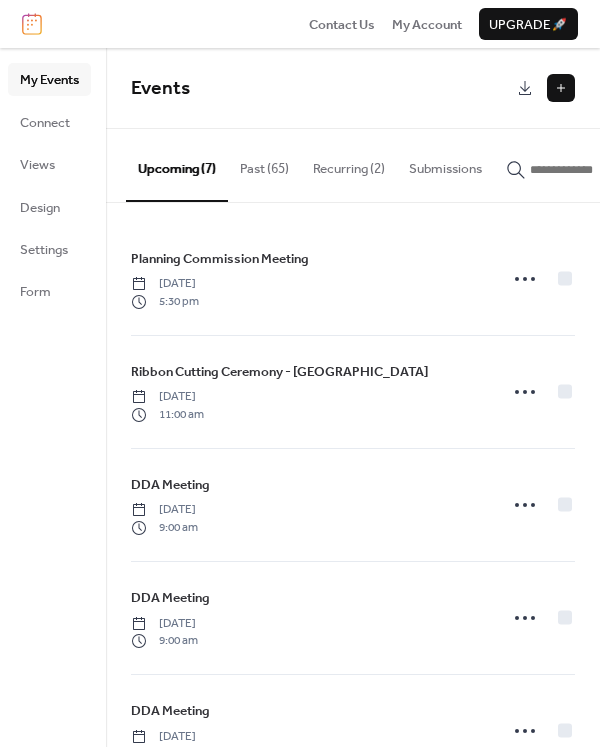 click at bounding box center [561, 88] 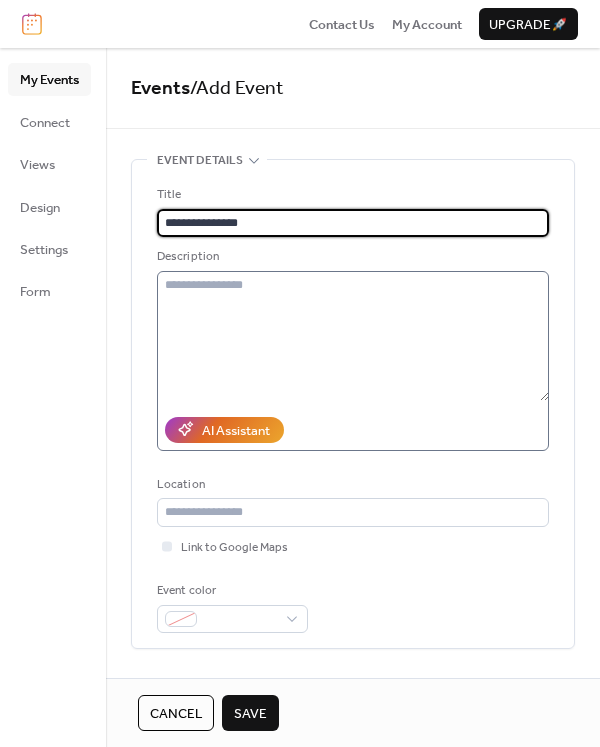 type on "**********" 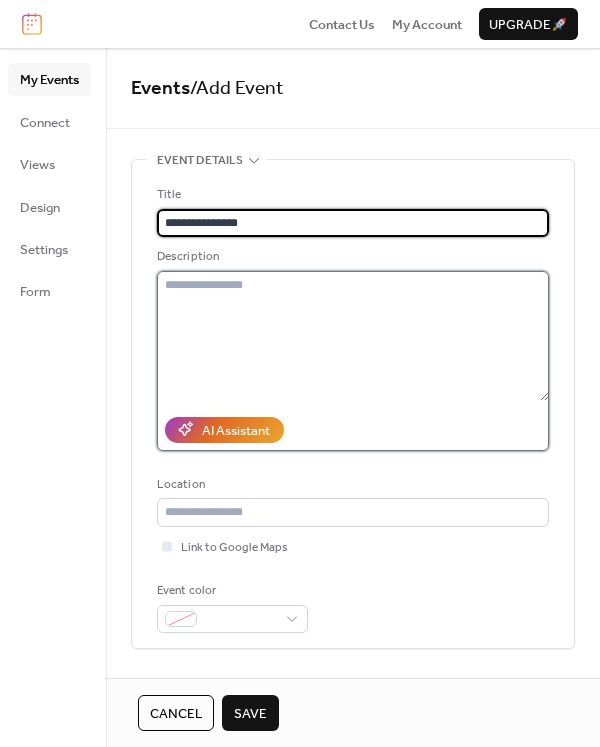 click at bounding box center (353, 336) 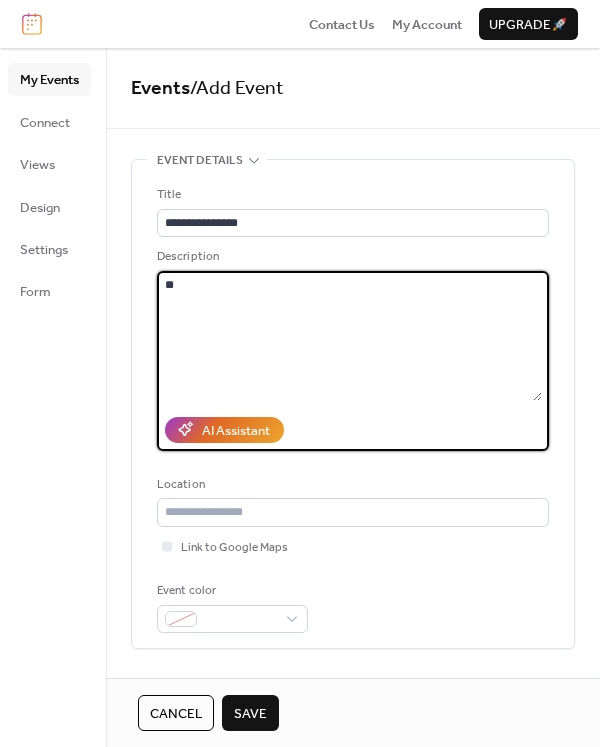 type on "*" 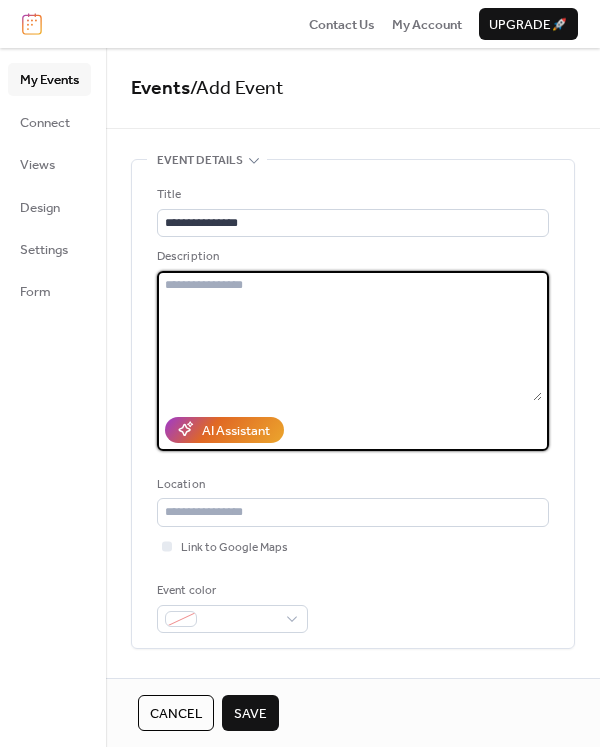 type on "*" 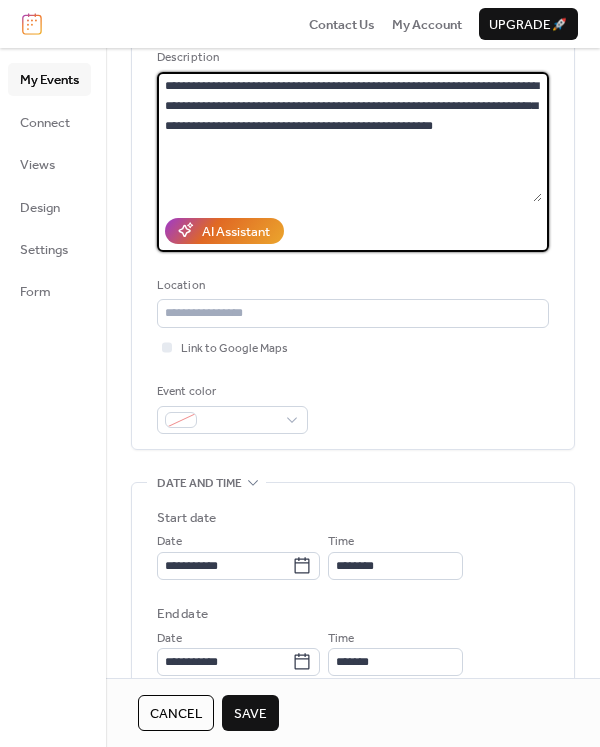 scroll, scrollTop: 200, scrollLeft: 0, axis: vertical 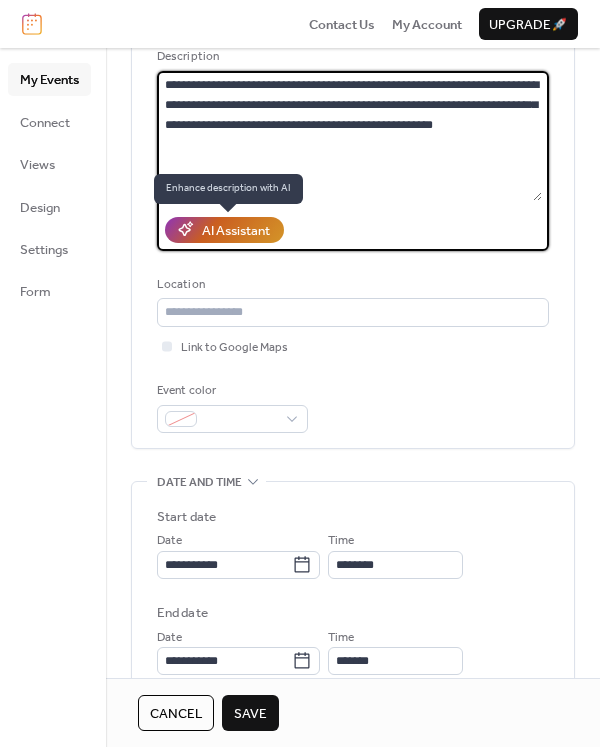type on "**********" 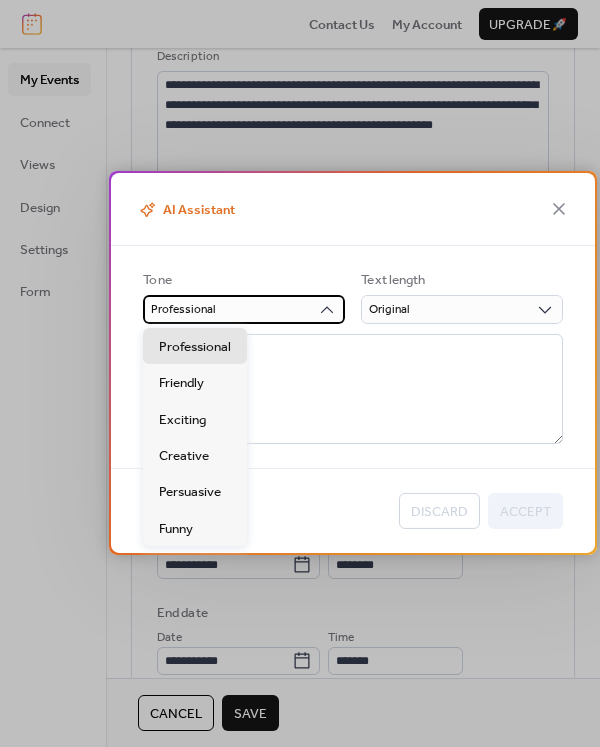 click on "Professional" at bounding box center [183, 309] 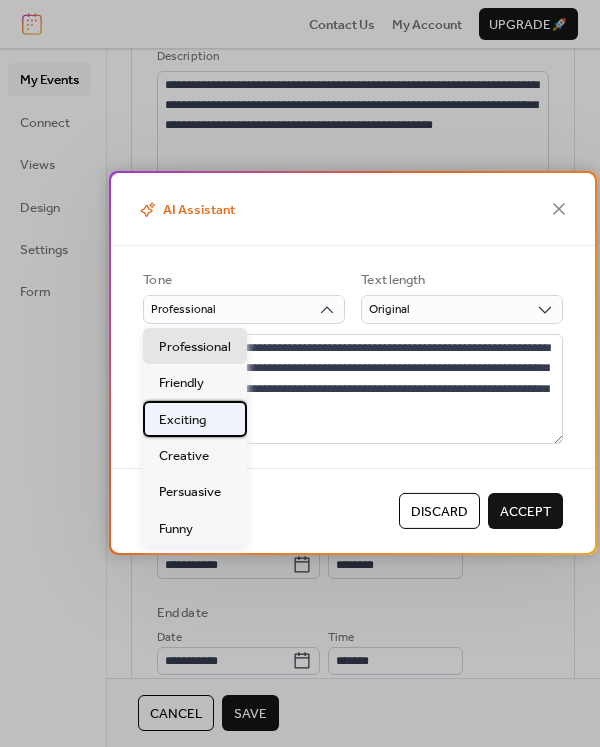 click on "Exciting" at bounding box center (195, 419) 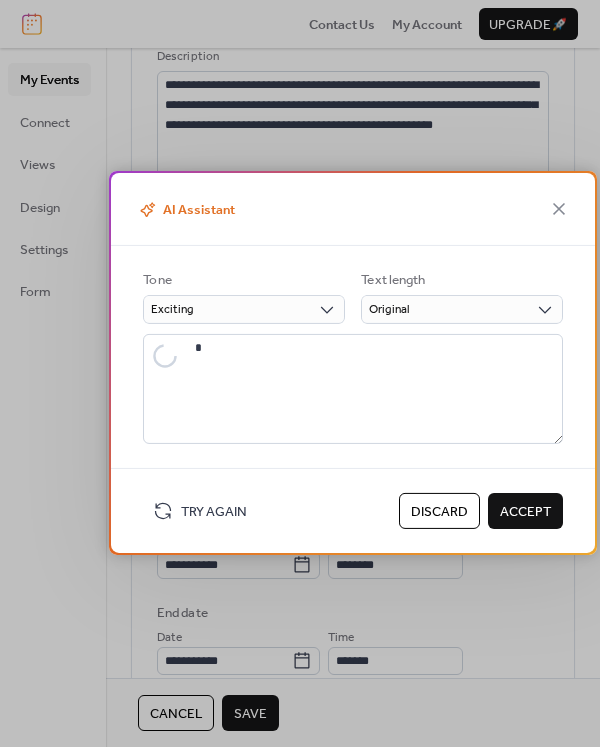 type on "**********" 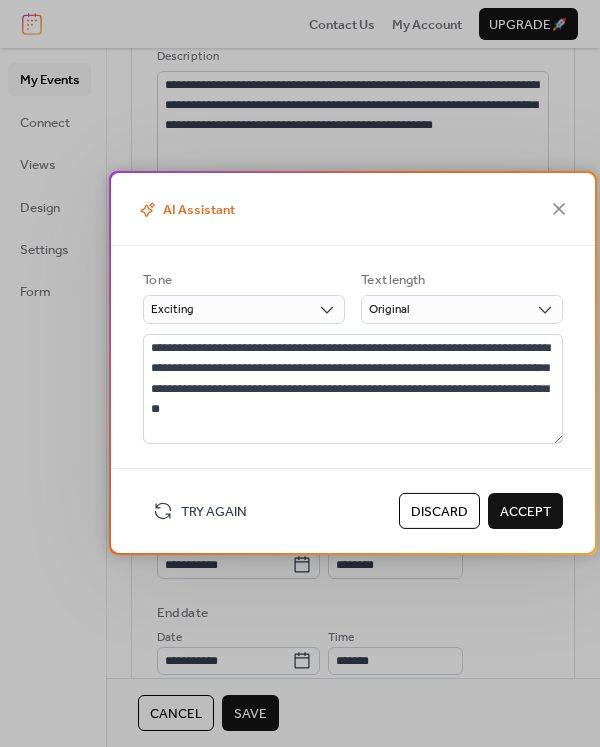 click on "Accept" at bounding box center (525, 511) 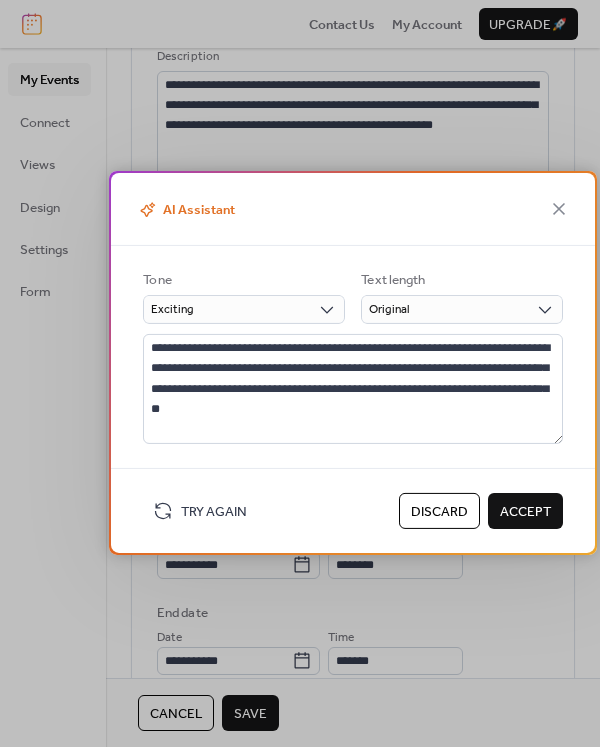 type on "**********" 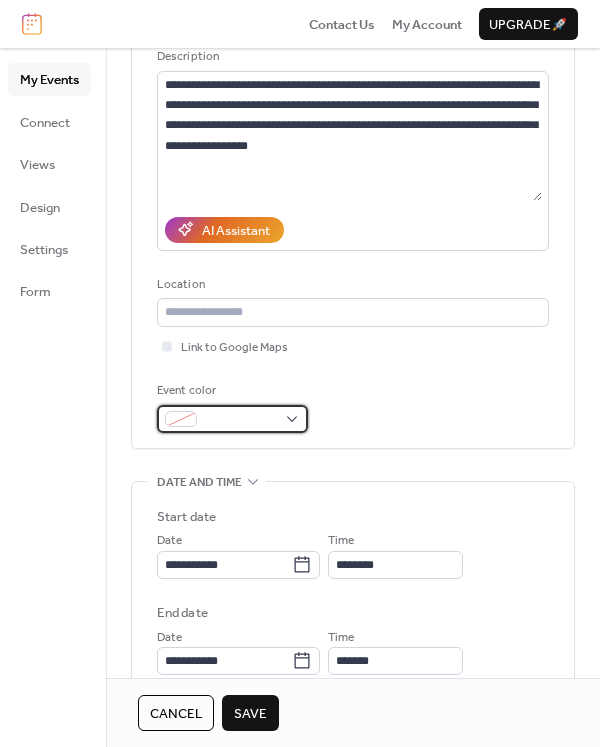 click at bounding box center [240, 420] 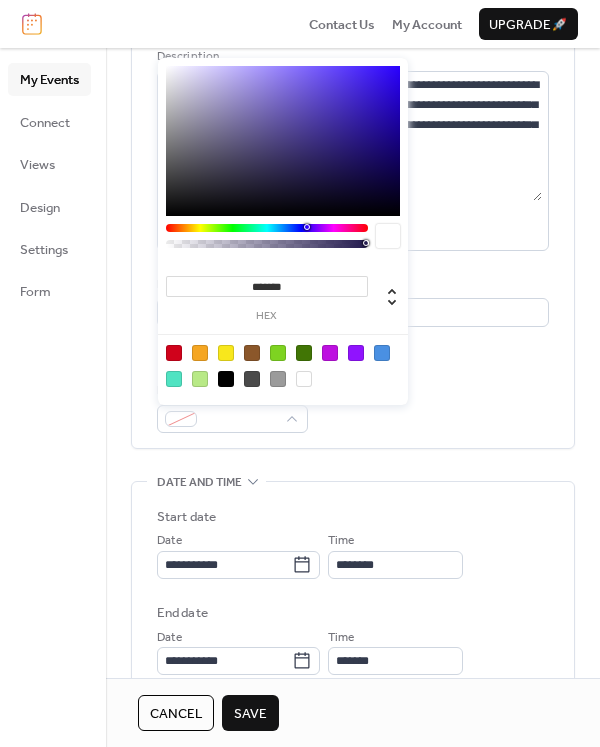 click at bounding box center (174, 353) 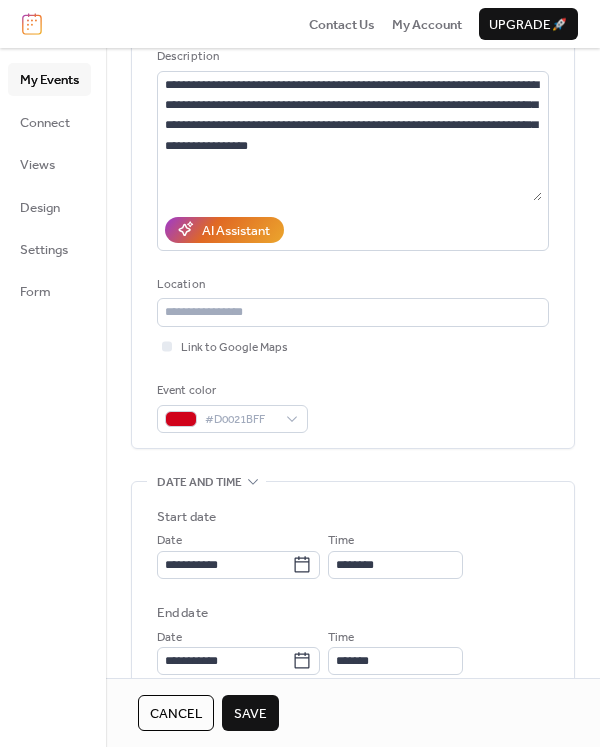 click on "**********" at bounding box center (353, 204) 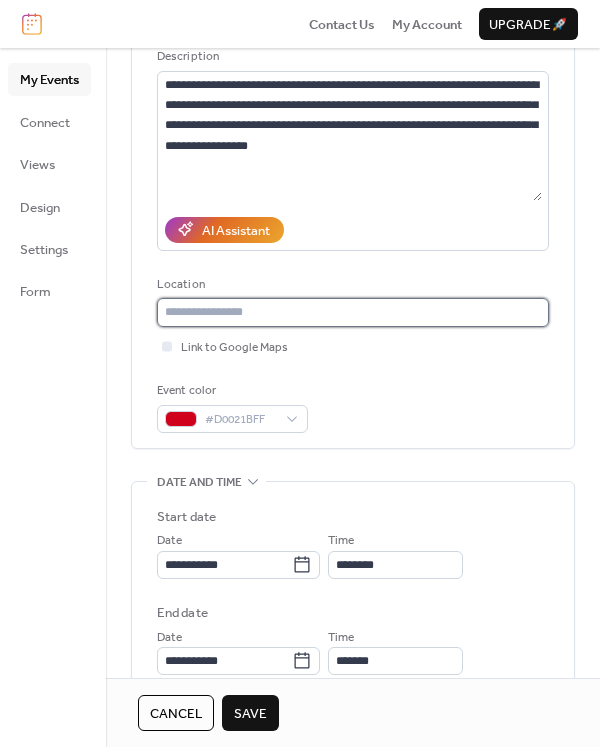 click at bounding box center [353, 312] 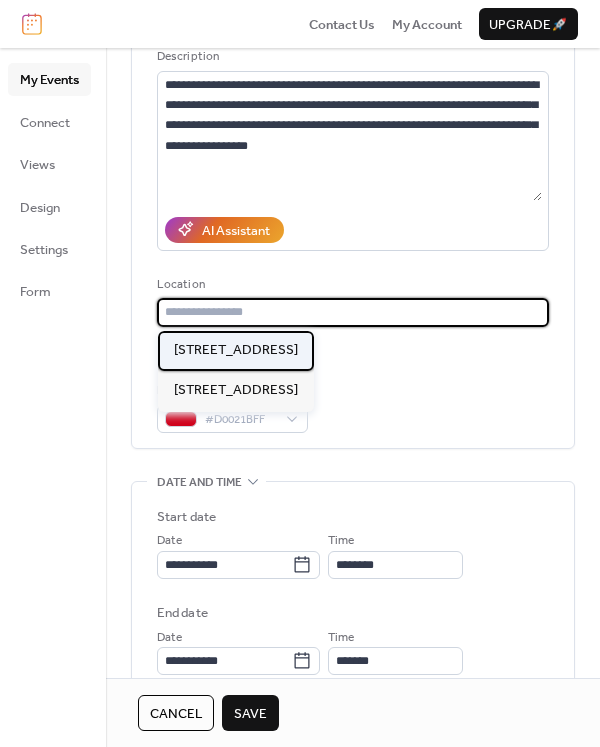 click on "[STREET_ADDRESS]" at bounding box center (236, 350) 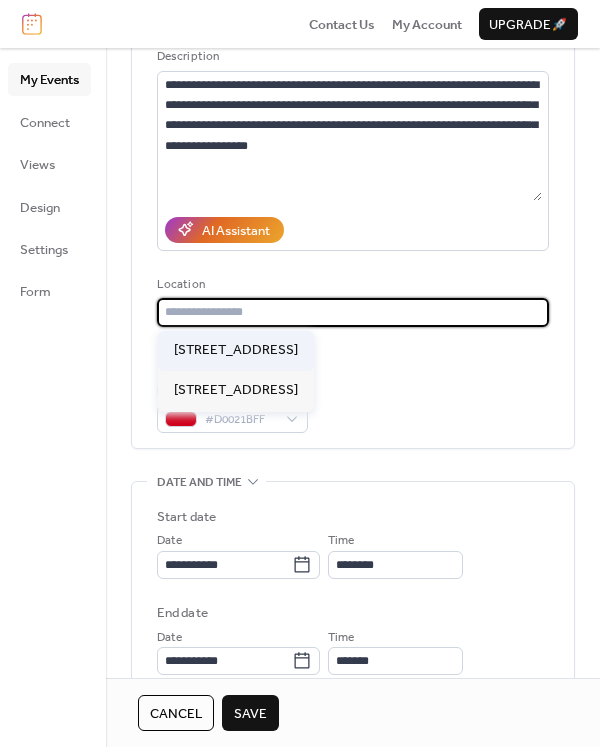 type on "**********" 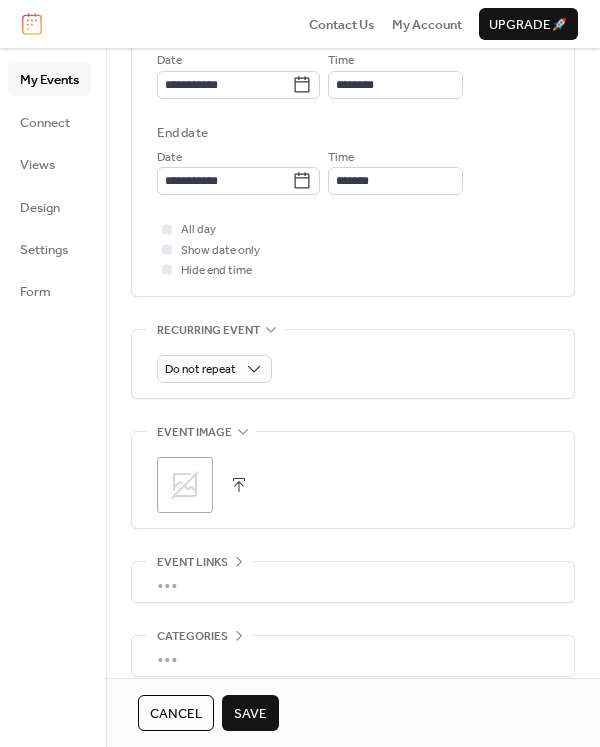 scroll, scrollTop: 700, scrollLeft: 0, axis: vertical 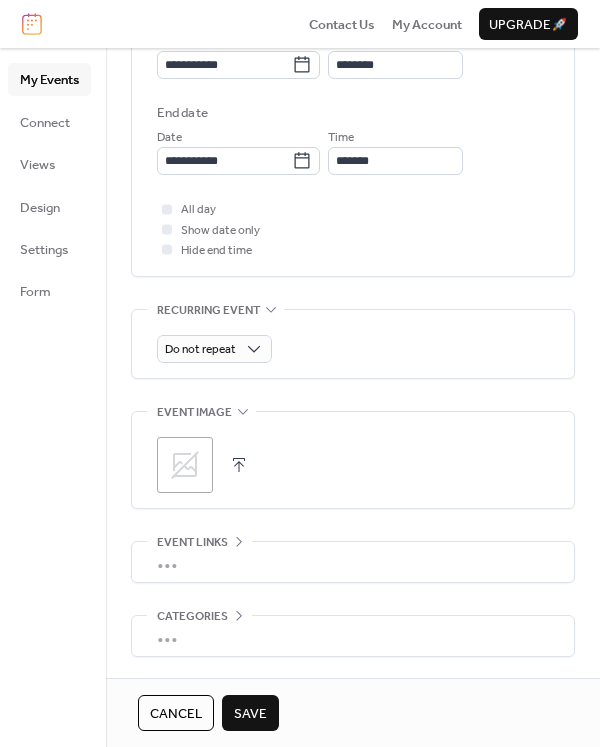 click 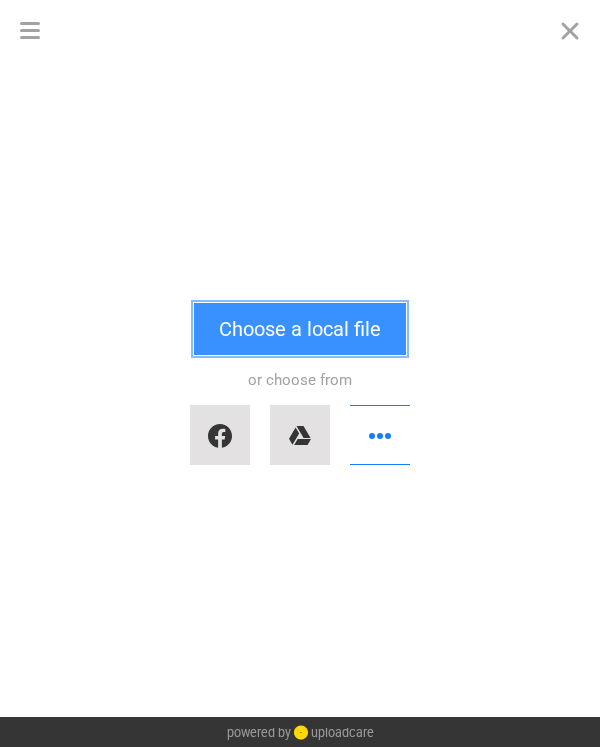 click on "Choose a local file" at bounding box center (300, 329) 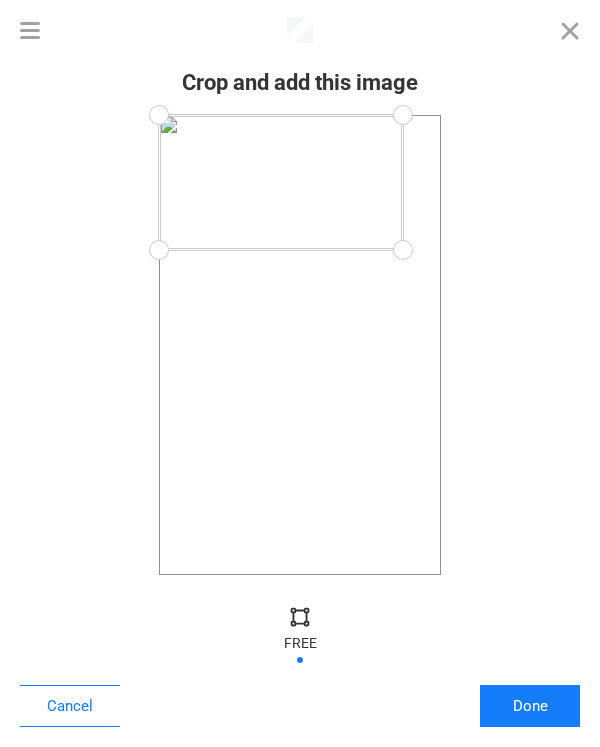 drag, startPoint x: 447, startPoint y: 573, endPoint x: 403, endPoint y: 250, distance: 325.98312 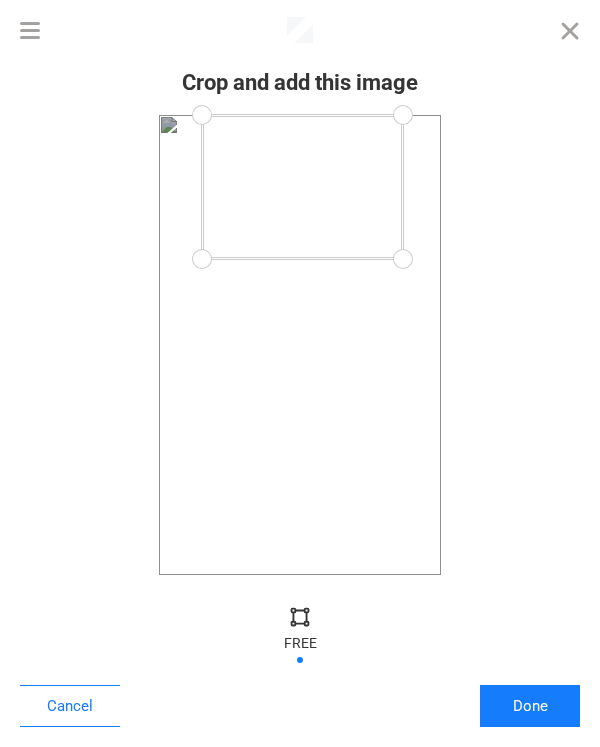 drag, startPoint x: 154, startPoint y: 258, endPoint x: 202, endPoint y: 259, distance: 48.010414 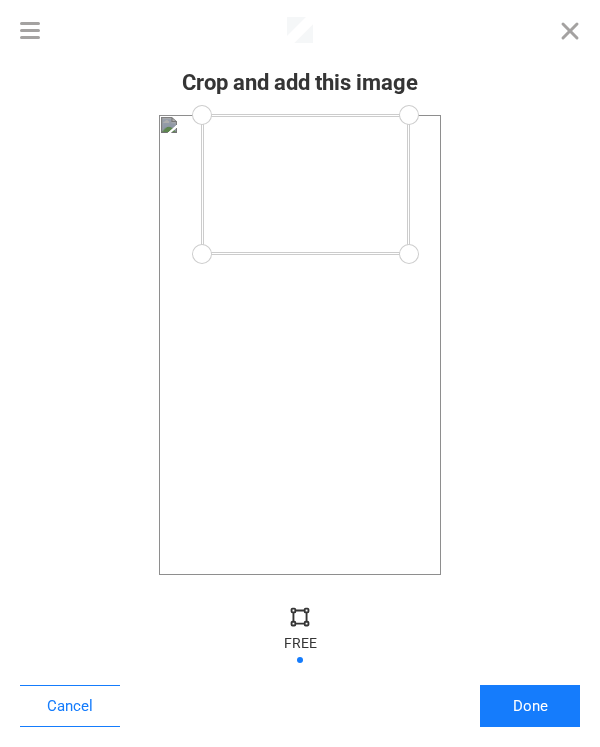 drag, startPoint x: 405, startPoint y: 267, endPoint x: 409, endPoint y: 254, distance: 13.601471 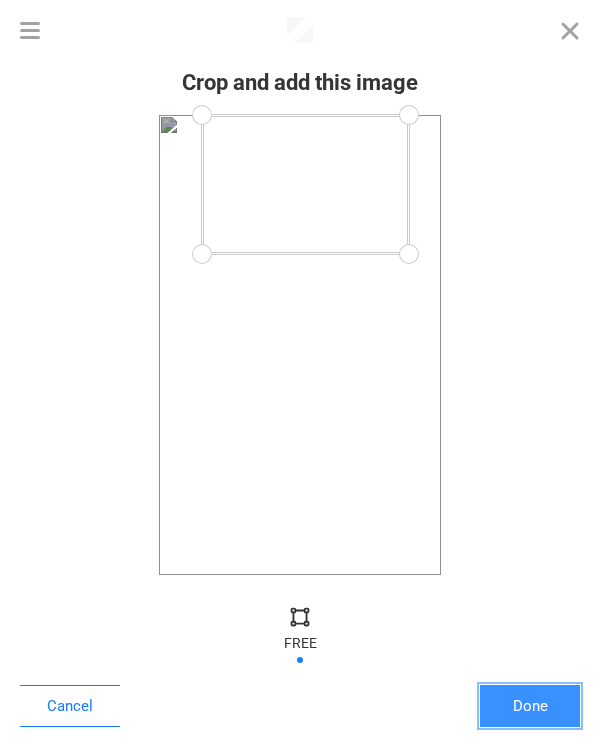 click on "Done" at bounding box center [530, 706] 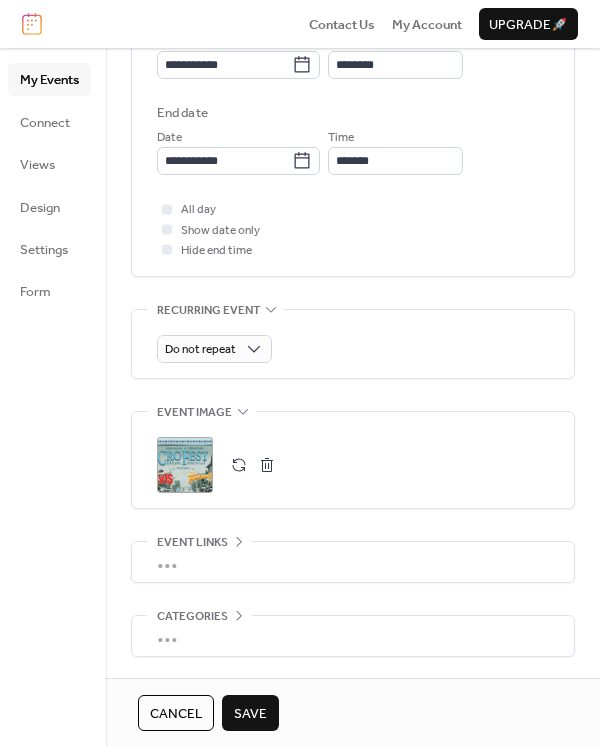 click on "Save" at bounding box center (250, 713) 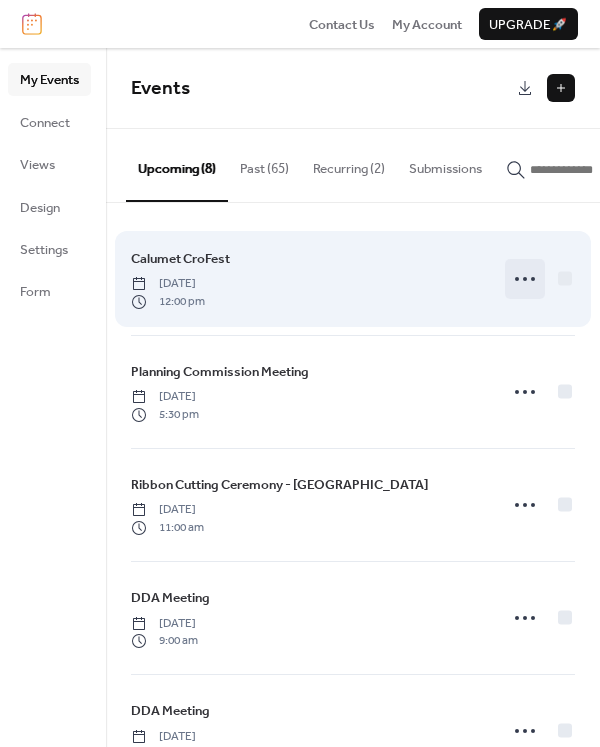 click 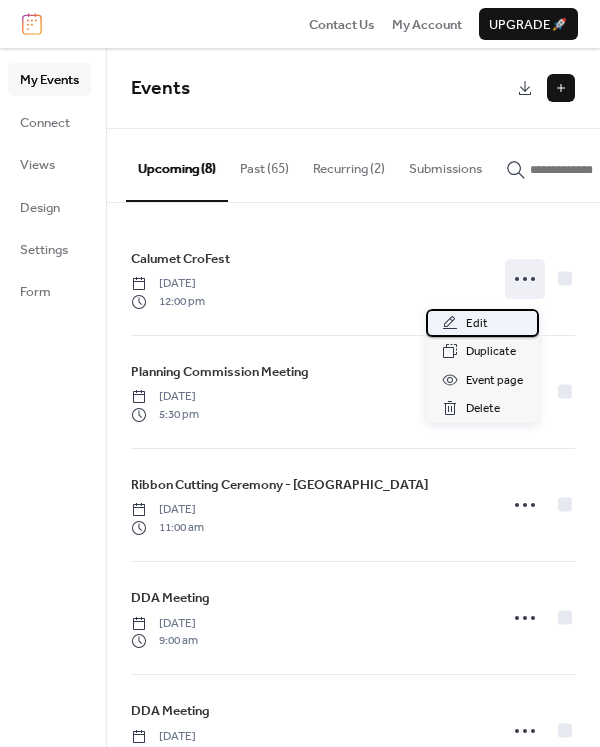 click on "Edit" at bounding box center (482, 323) 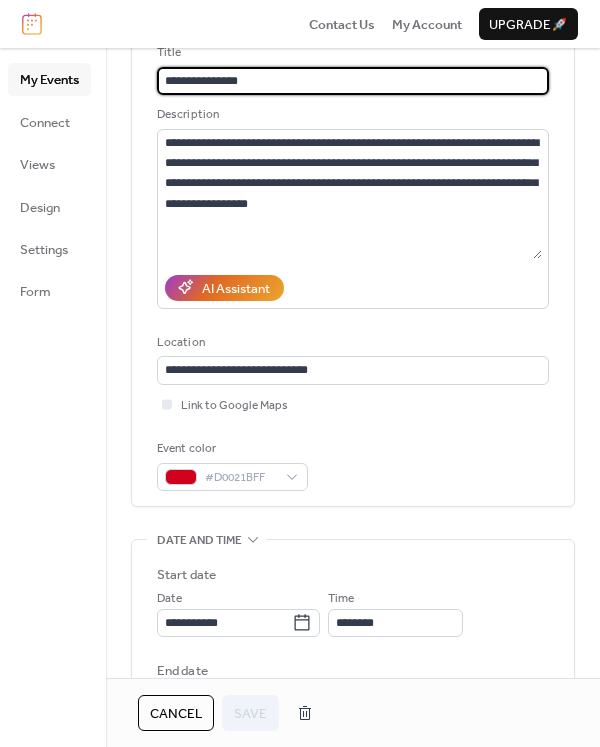 scroll, scrollTop: 400, scrollLeft: 0, axis: vertical 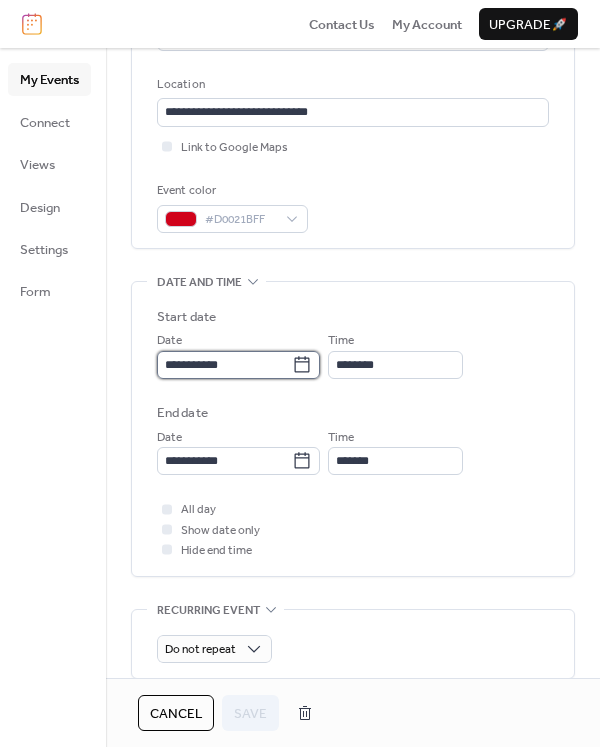 click on "**********" at bounding box center [224, 365] 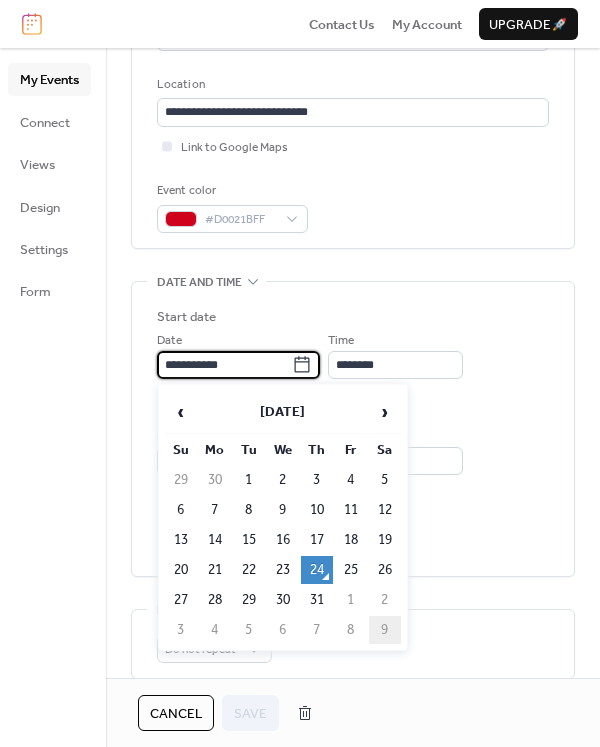 click on "9" at bounding box center (385, 630) 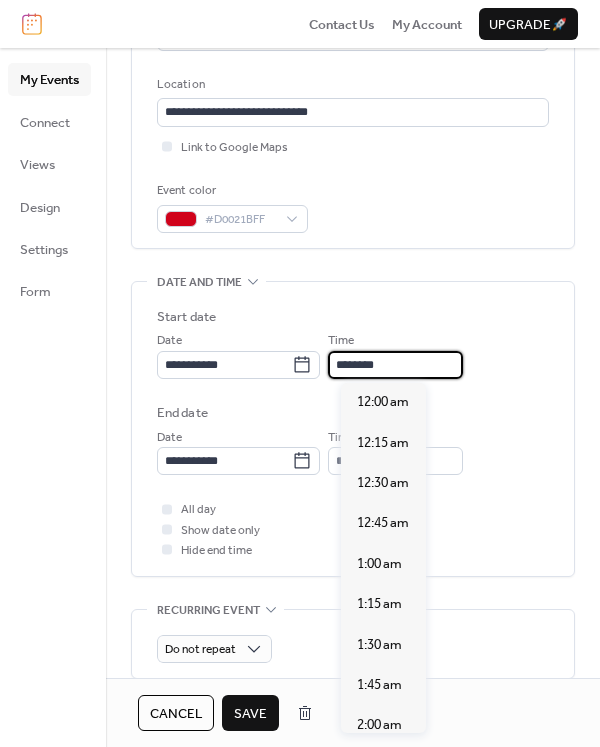 click on "********" at bounding box center [395, 365] 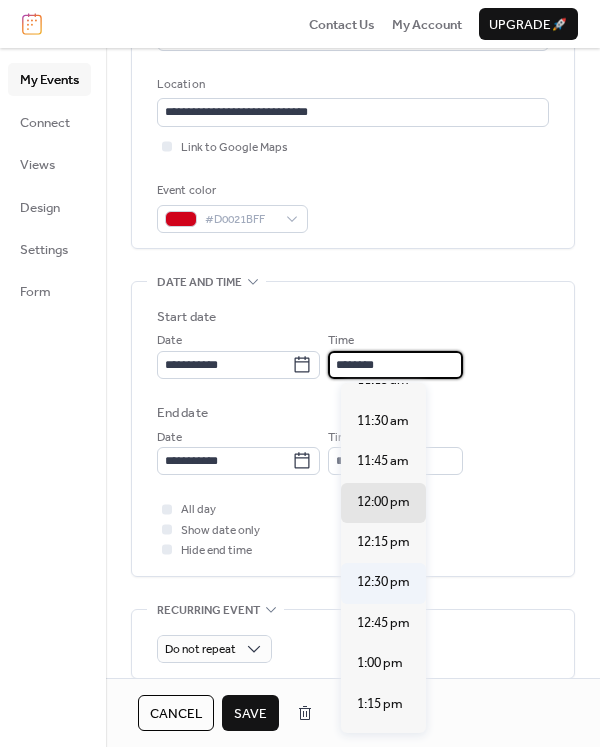 scroll, scrollTop: 1740, scrollLeft: 0, axis: vertical 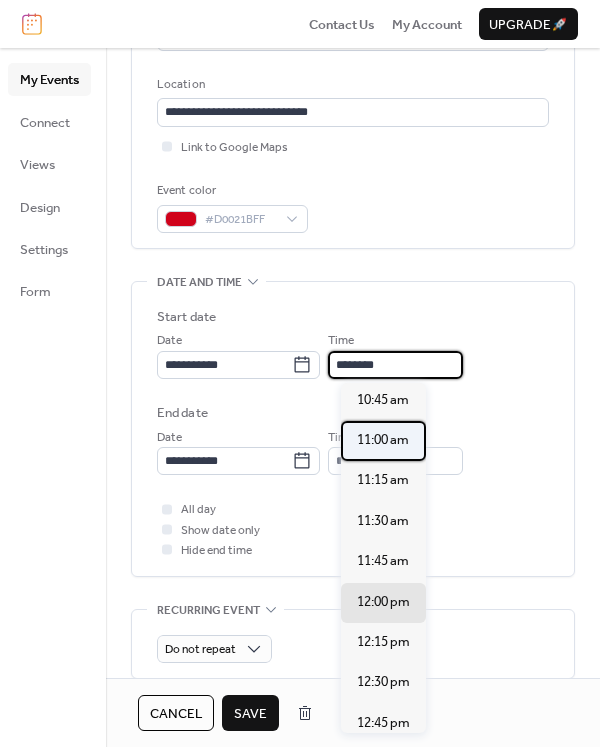 click on "11:00 am" at bounding box center (383, 440) 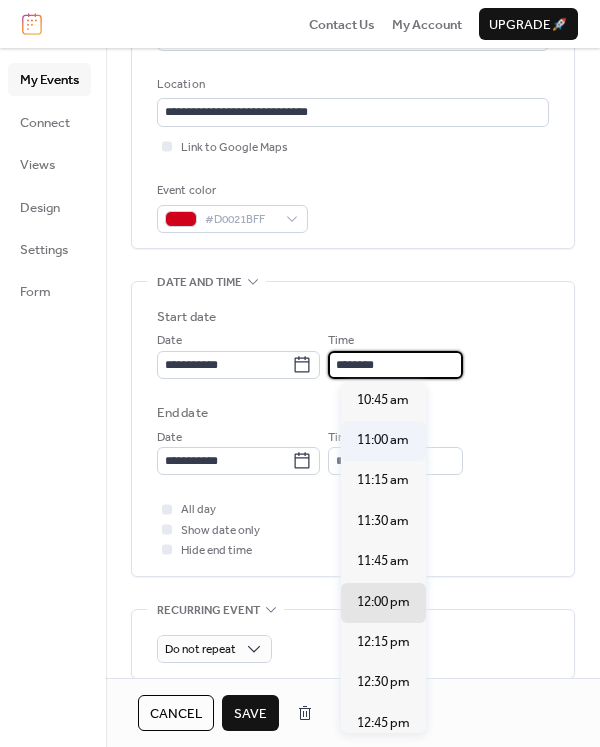 type on "********" 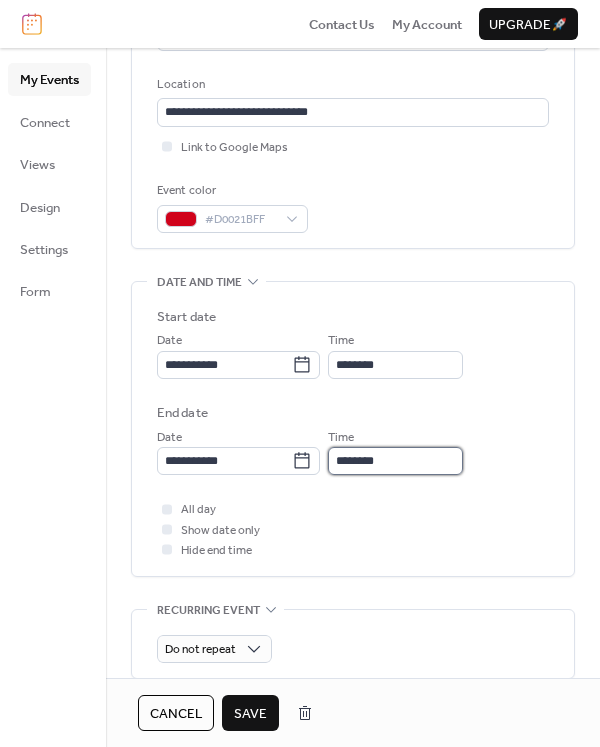 click on "********" at bounding box center (395, 461) 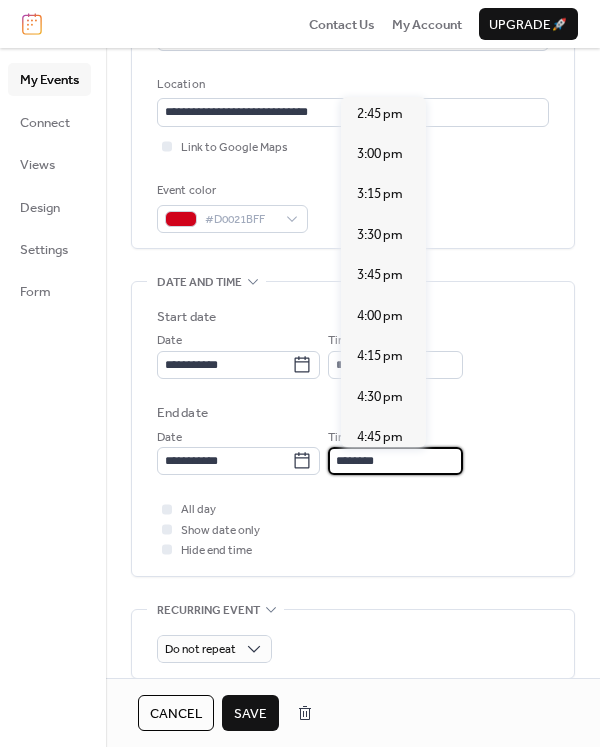 scroll, scrollTop: 600, scrollLeft: 0, axis: vertical 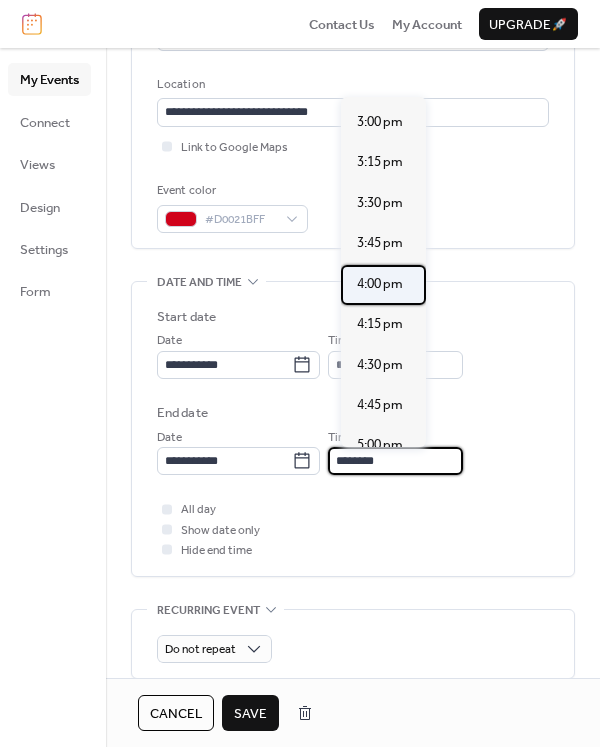 click on "4:00 pm" at bounding box center (383, 285) 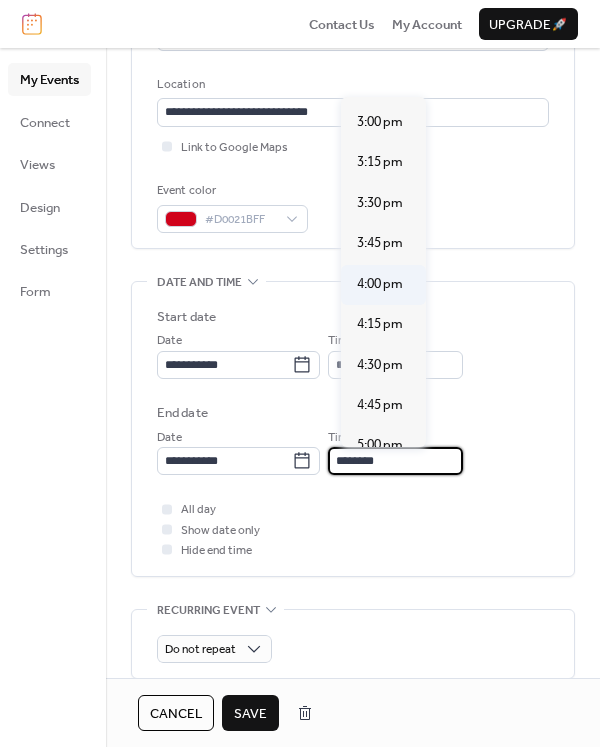 type on "*******" 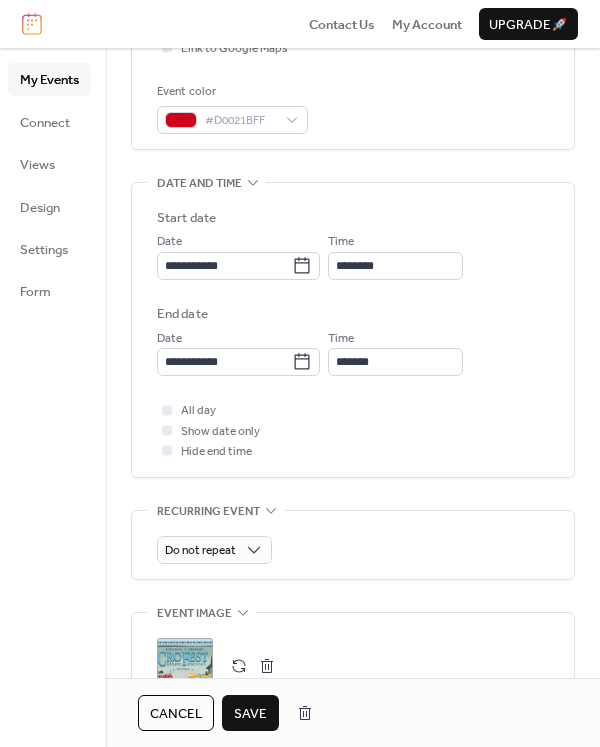 scroll, scrollTop: 500, scrollLeft: 0, axis: vertical 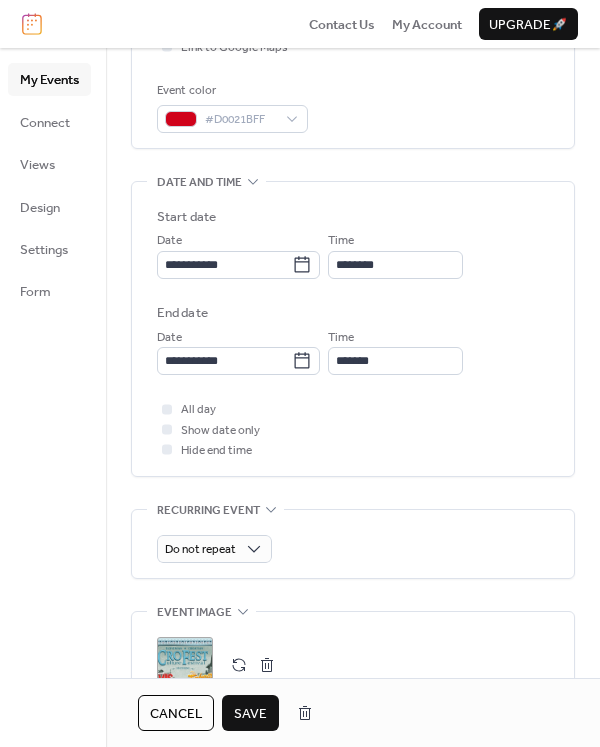 click on "Save" at bounding box center [250, 714] 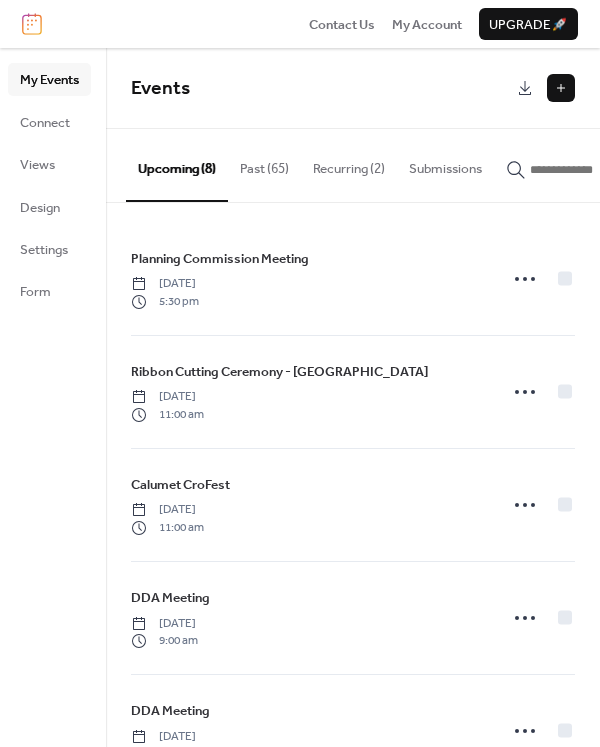 click at bounding box center (561, 88) 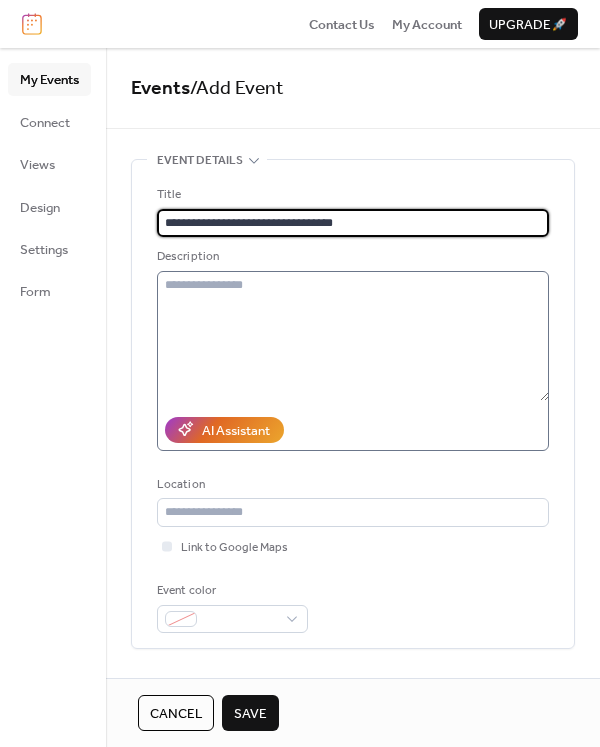 type on "**********" 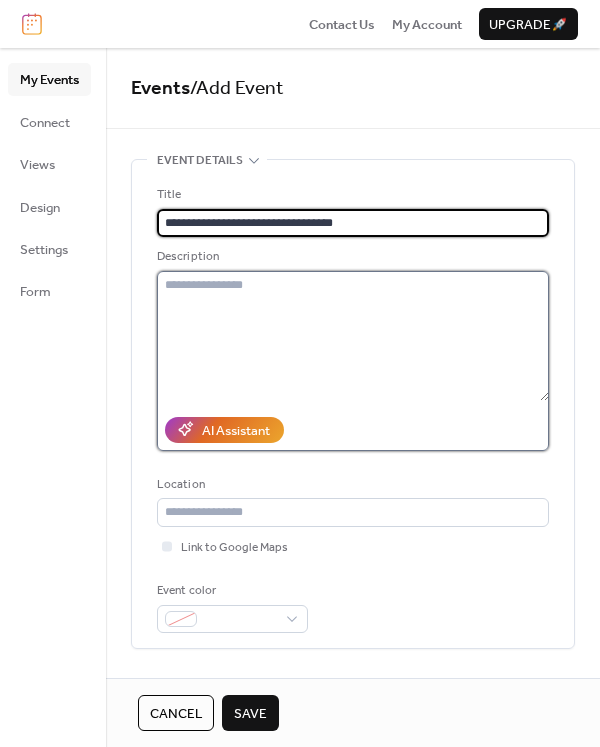 click at bounding box center (353, 336) 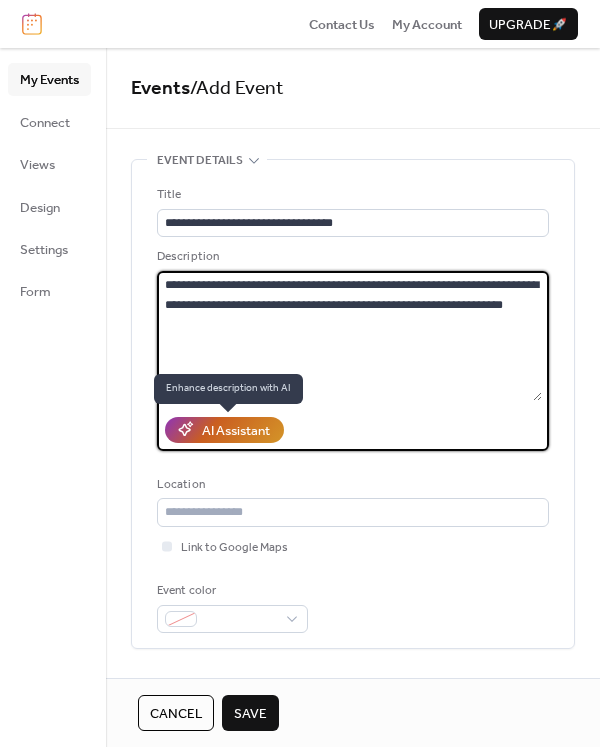 type on "**********" 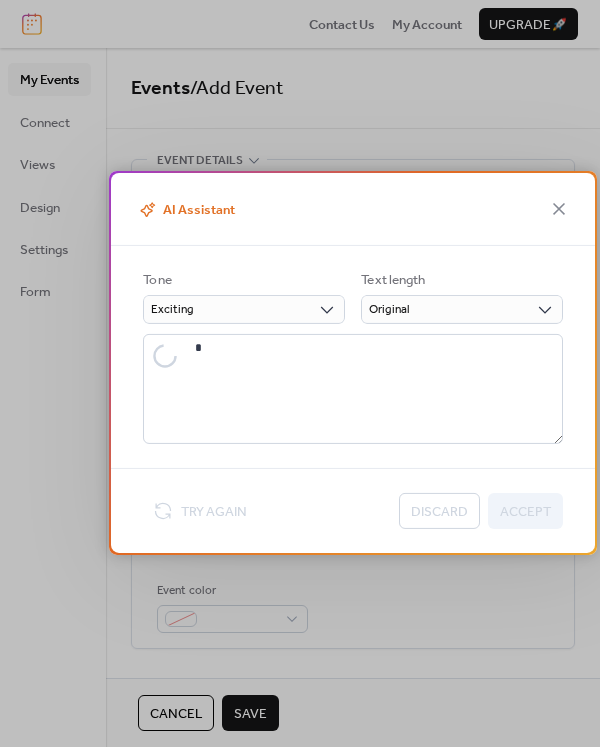type on "**********" 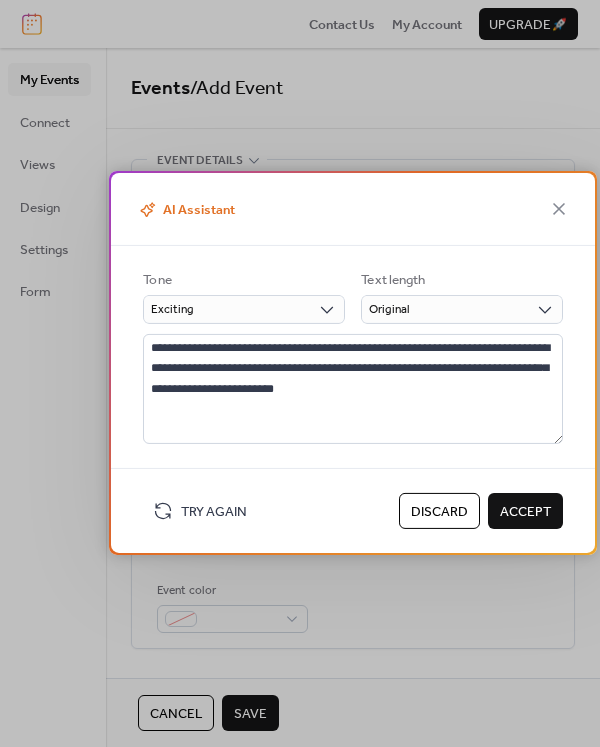 click on "Accept" at bounding box center (525, 512) 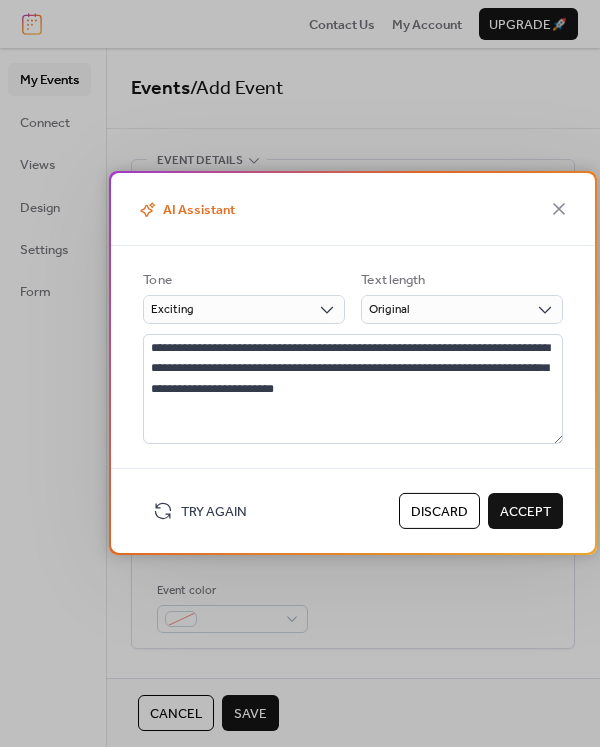 type on "**********" 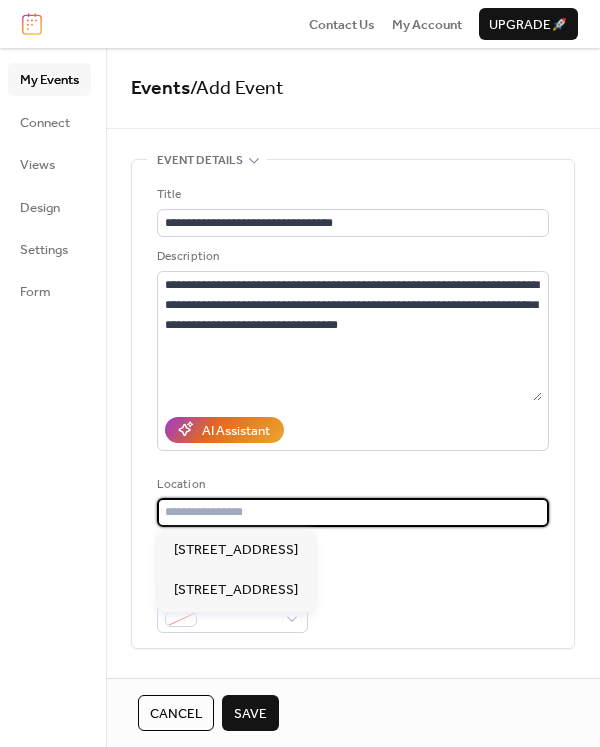 click at bounding box center [353, 512] 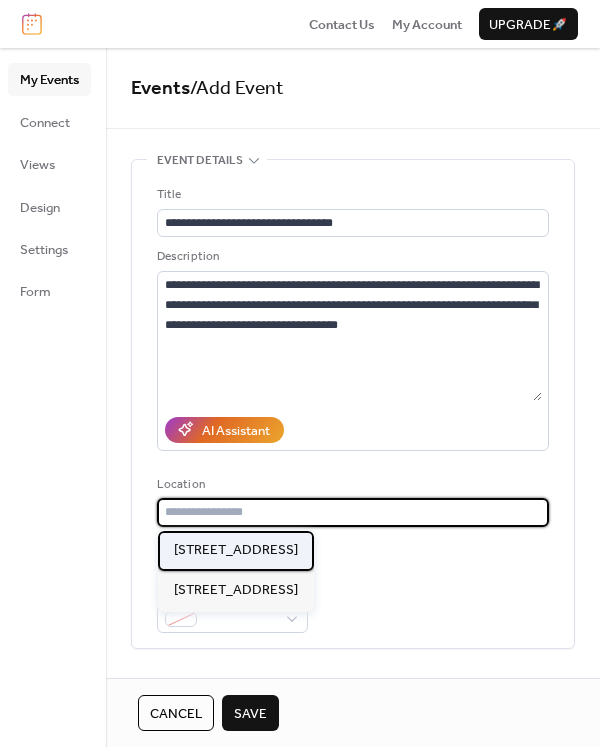click on "[STREET_ADDRESS]" at bounding box center (236, 550) 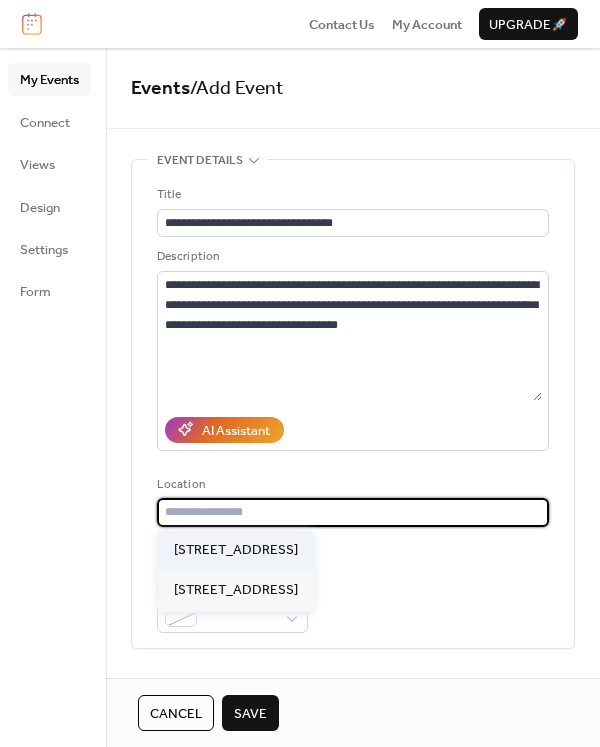 type on "**********" 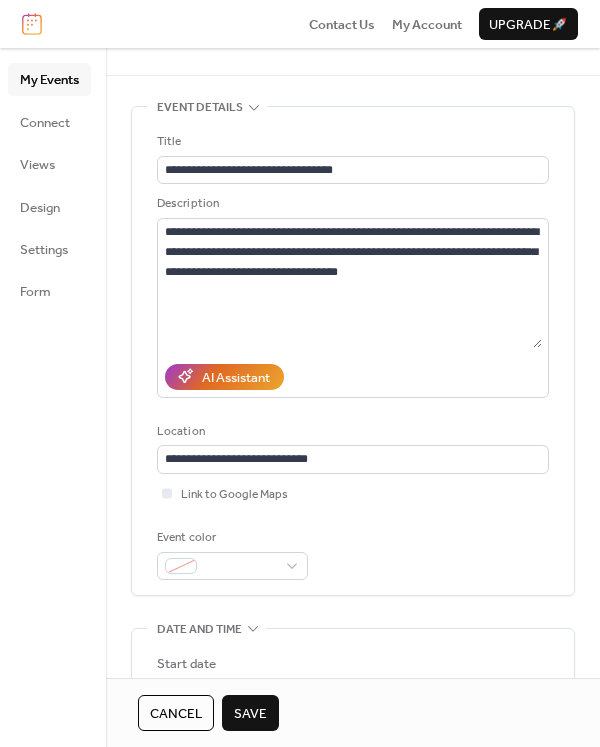 scroll, scrollTop: 100, scrollLeft: 0, axis: vertical 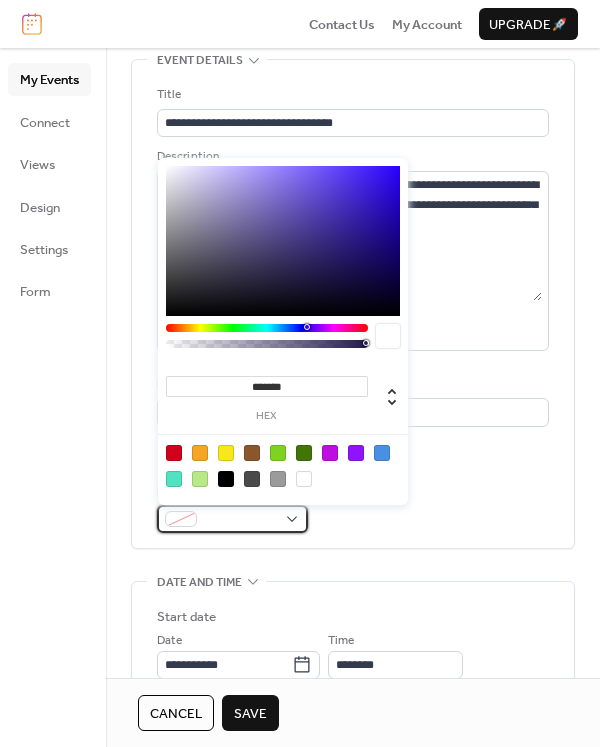 click at bounding box center (240, 520) 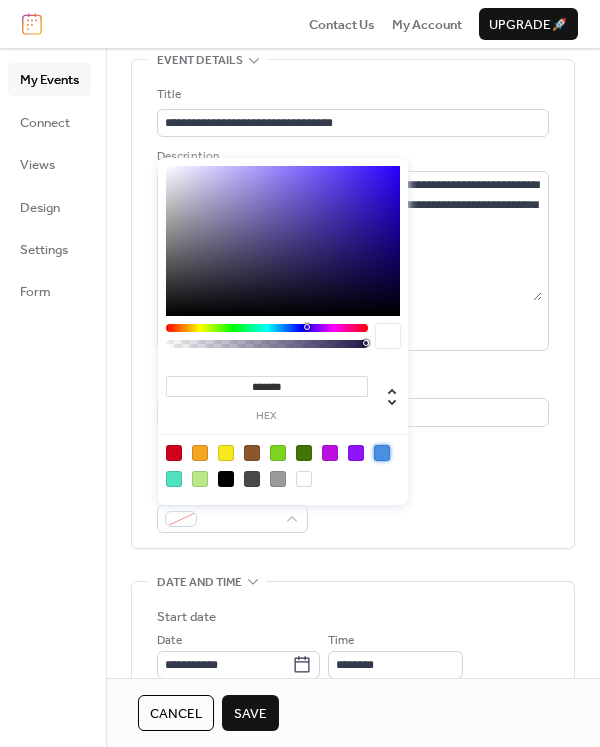 click at bounding box center (382, 453) 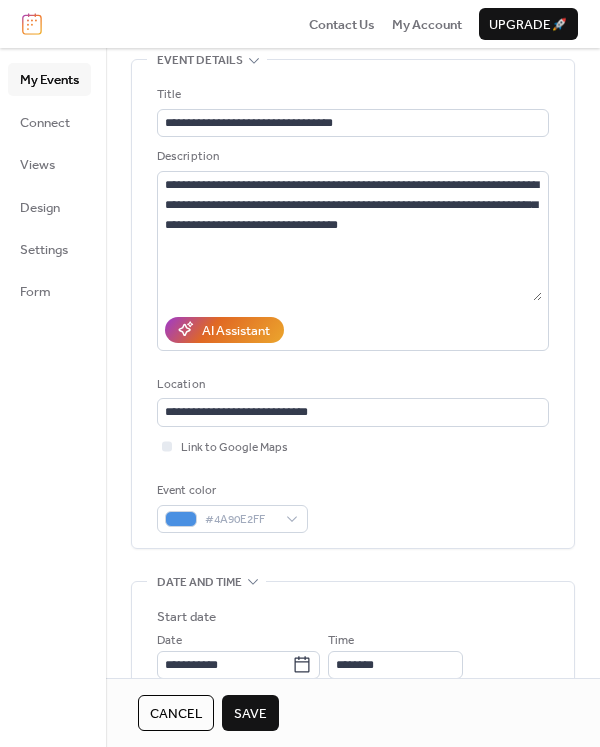 click on "**********" at bounding box center (353, 695) 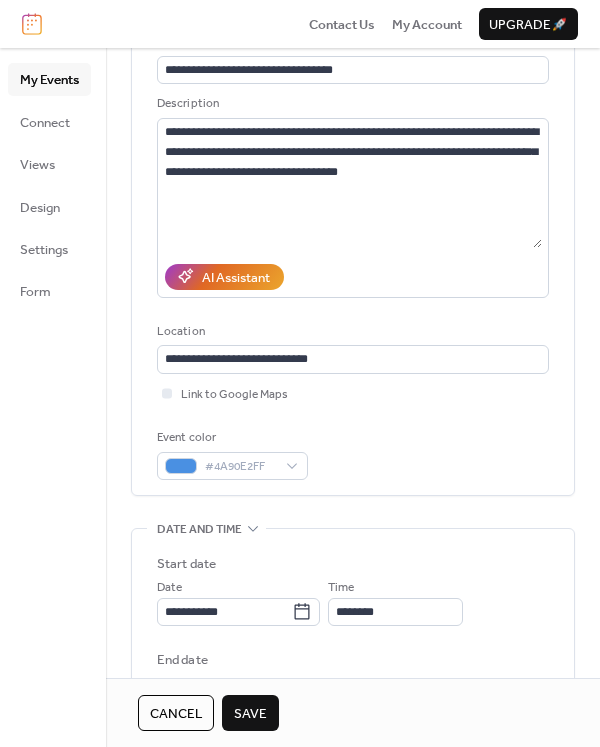 scroll, scrollTop: 200, scrollLeft: 0, axis: vertical 